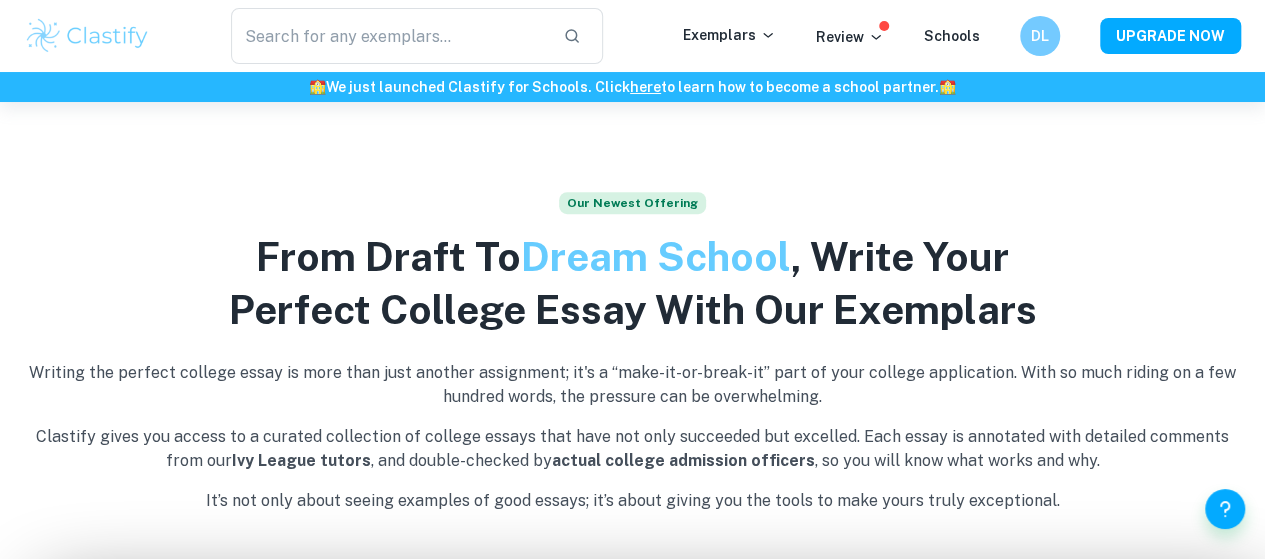 scroll, scrollTop: 495, scrollLeft: 0, axis: vertical 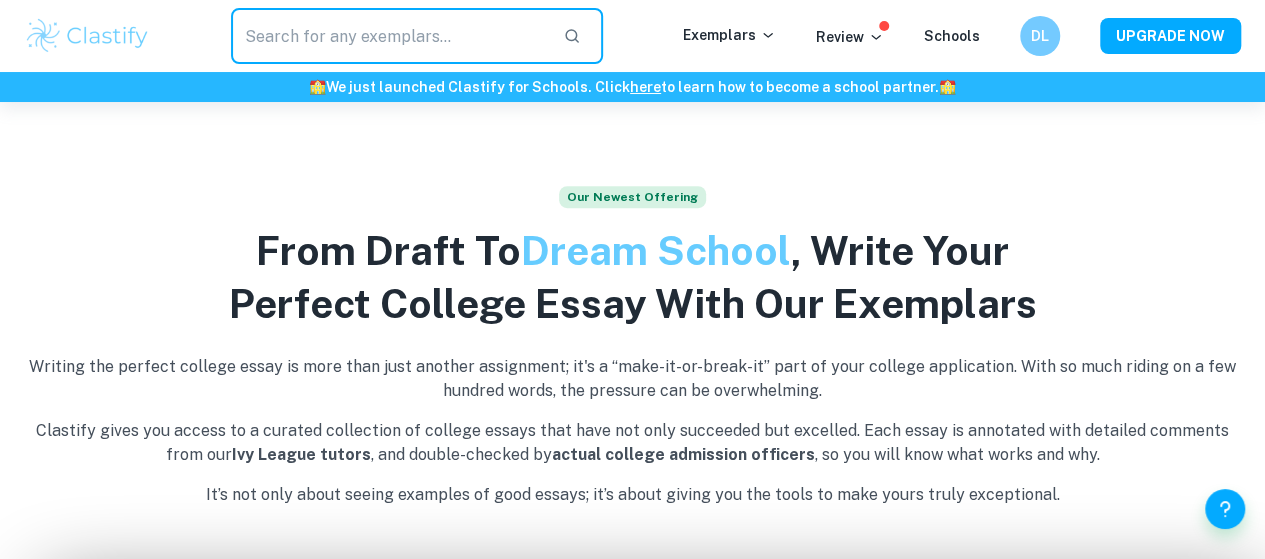 click at bounding box center [389, 36] 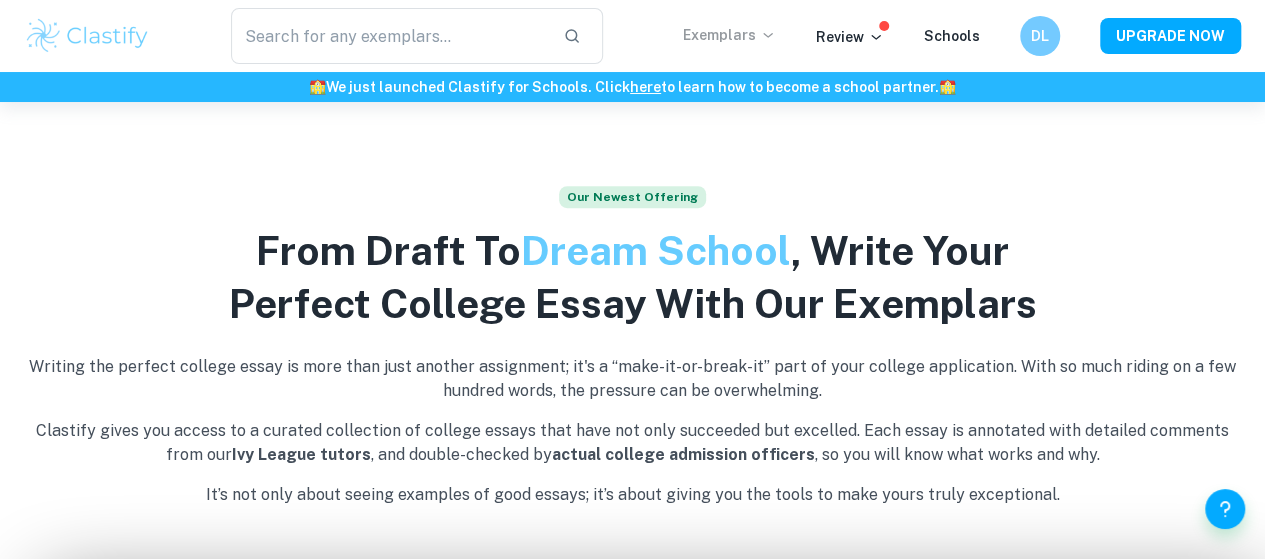 click on "Exemplars" at bounding box center (729, 35) 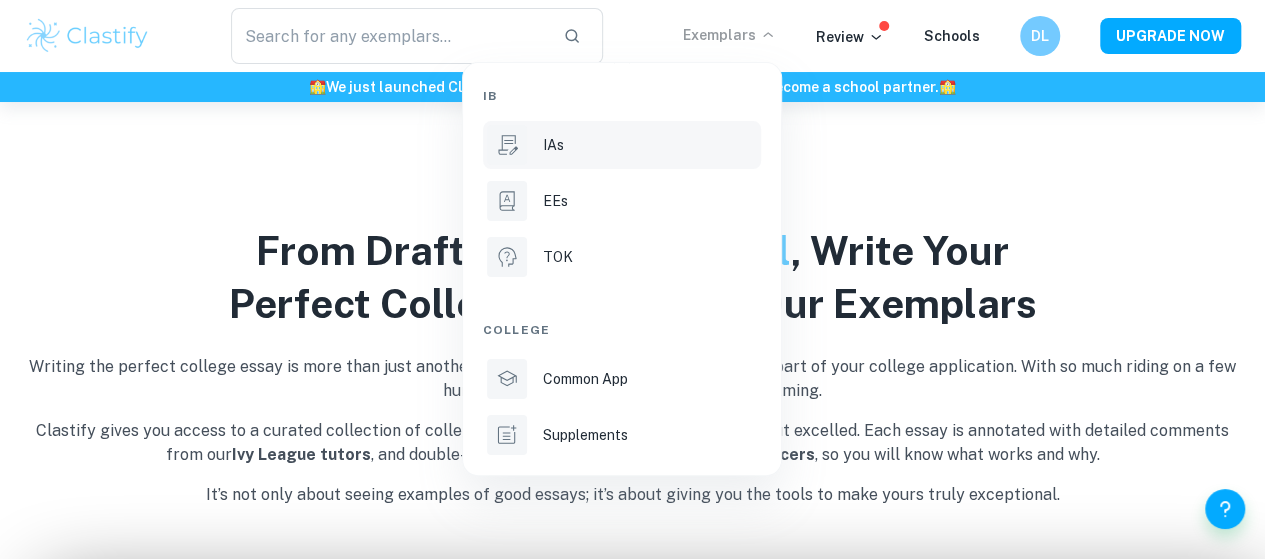 click on "IAs" at bounding box center (650, 145) 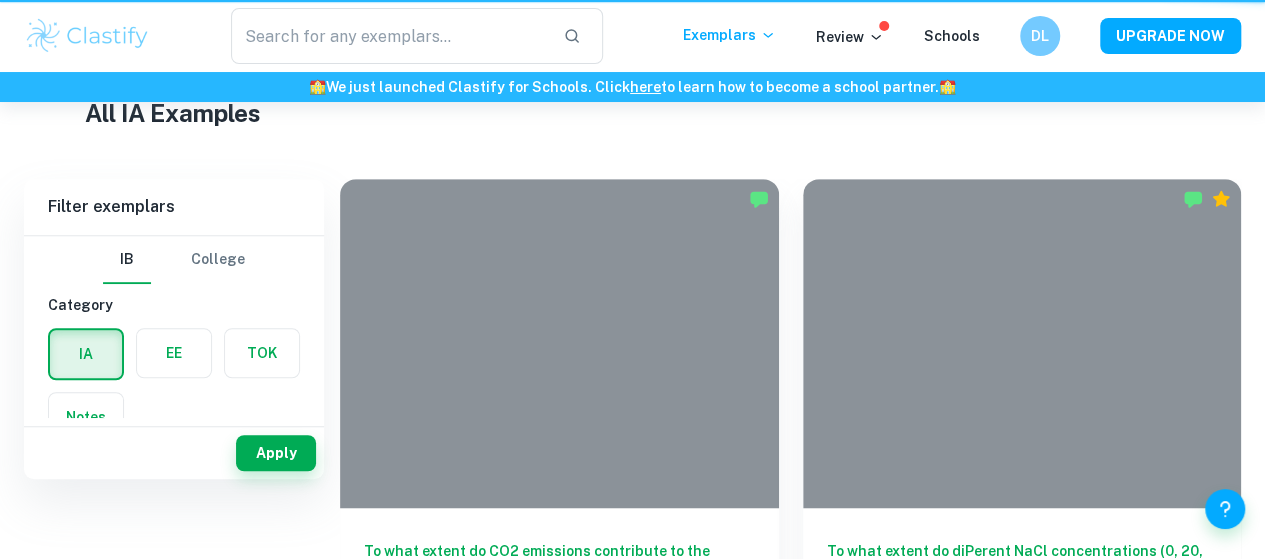 scroll, scrollTop: 0, scrollLeft: 0, axis: both 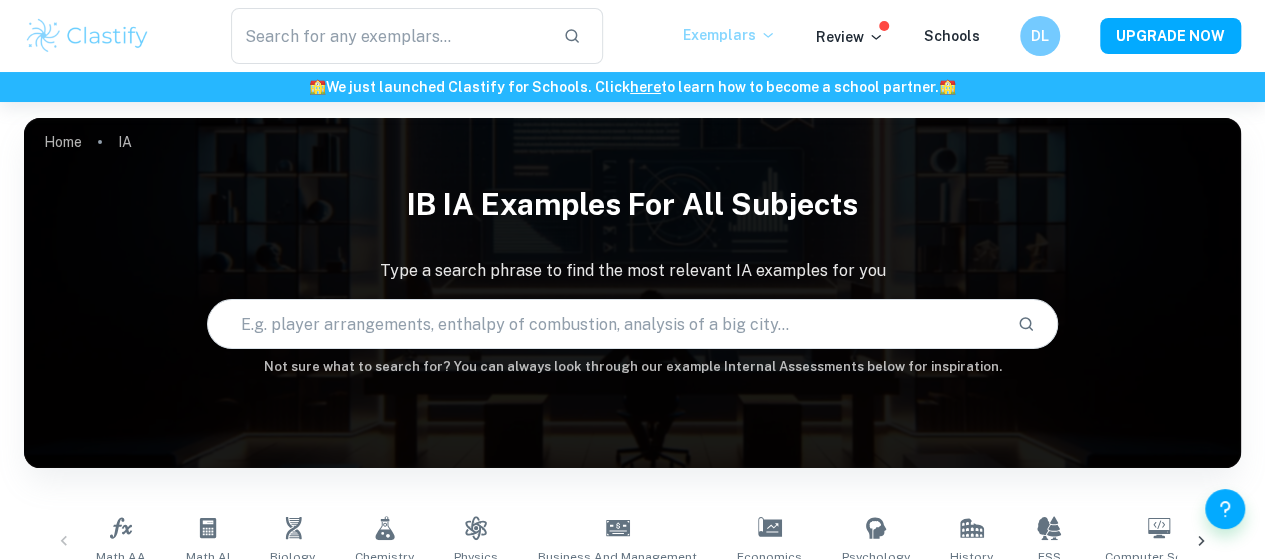 click on "Exemplars" at bounding box center (729, 35) 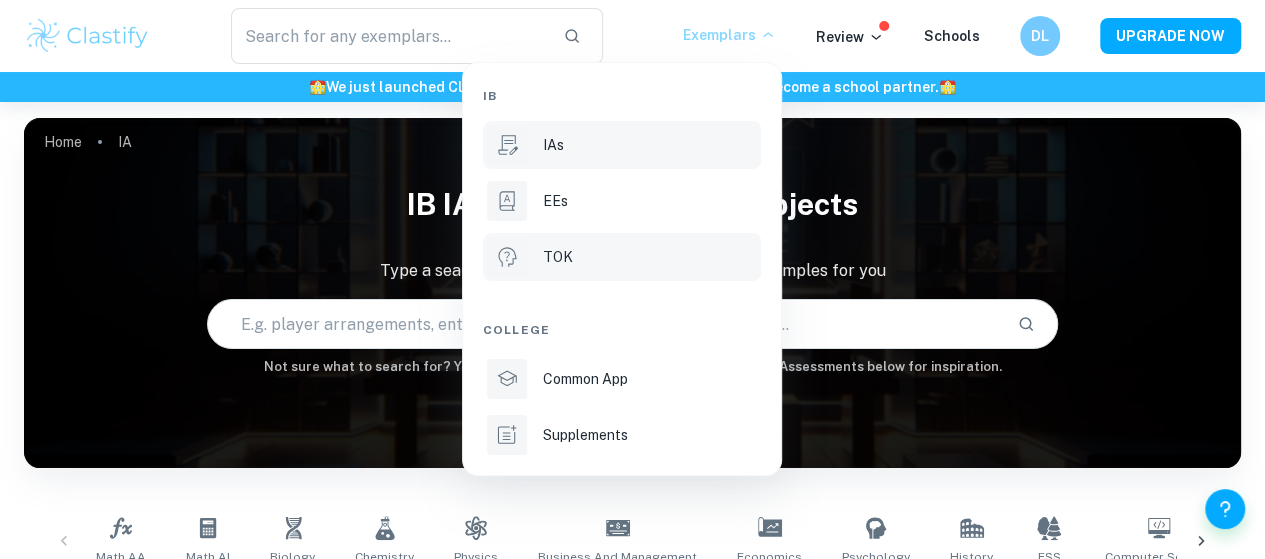 click on "TOK" at bounding box center [650, 257] 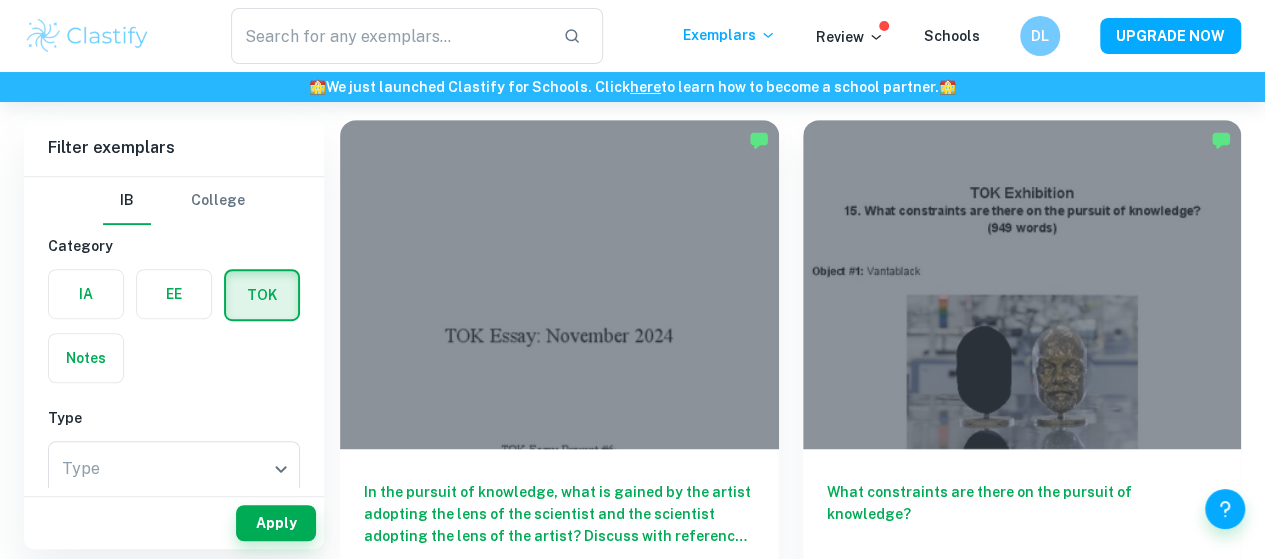 scroll, scrollTop: 460, scrollLeft: 0, axis: vertical 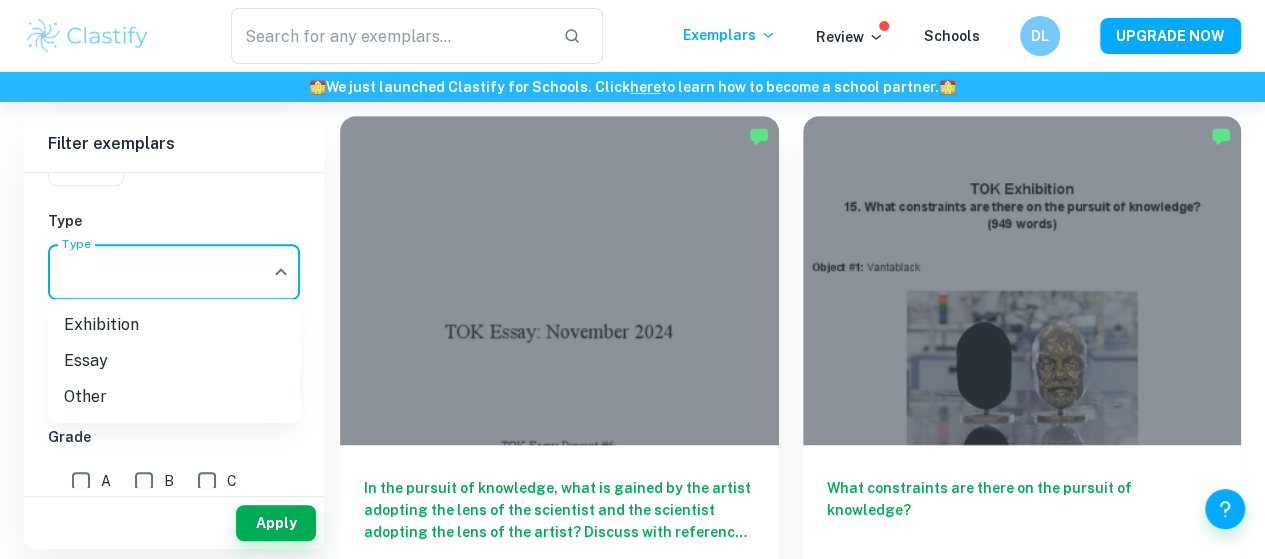 click on "We value your privacy We use cookies to enhance your browsing experience, serve personalised ads or content, and analyse our traffic. By clicking "Accept All", you consent to our use of cookies.   Cookie Policy Customise   Reject All   Accept All   Customise Consent Preferences   We use cookies to help you navigate efficiently and perform certain functions. You will find detailed information about all cookies under each consent category below. The cookies that are categorised as "Necessary" are stored on your browser as they are essential for enabling the basic functionalities of the site. ...  Show more For more information on how Google's third-party cookies operate and handle your data, see:   Google Privacy Policy Necessary Always Active Necessary cookies are required to enable the basic features of this site, such as providing secure log-in or adjusting your consent preferences. These cookies do not store any personally identifiable data. Functional Analytics Performance Advertisement Uncategorised" at bounding box center [632, -79] 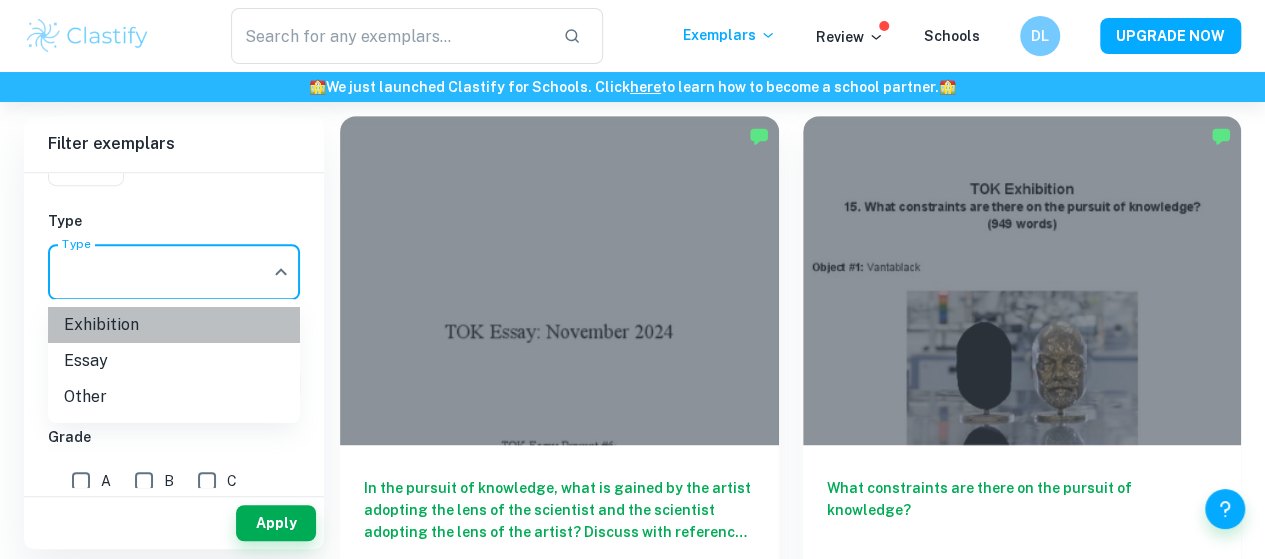 click on "Exhibition" at bounding box center [174, 325] 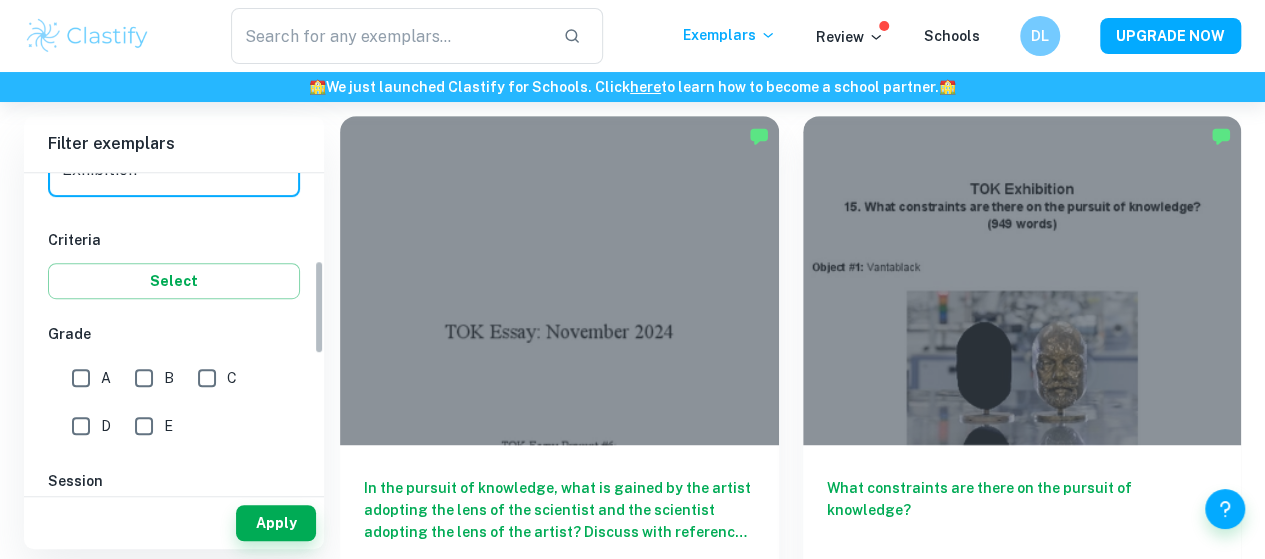 scroll, scrollTop: 298, scrollLeft: 0, axis: vertical 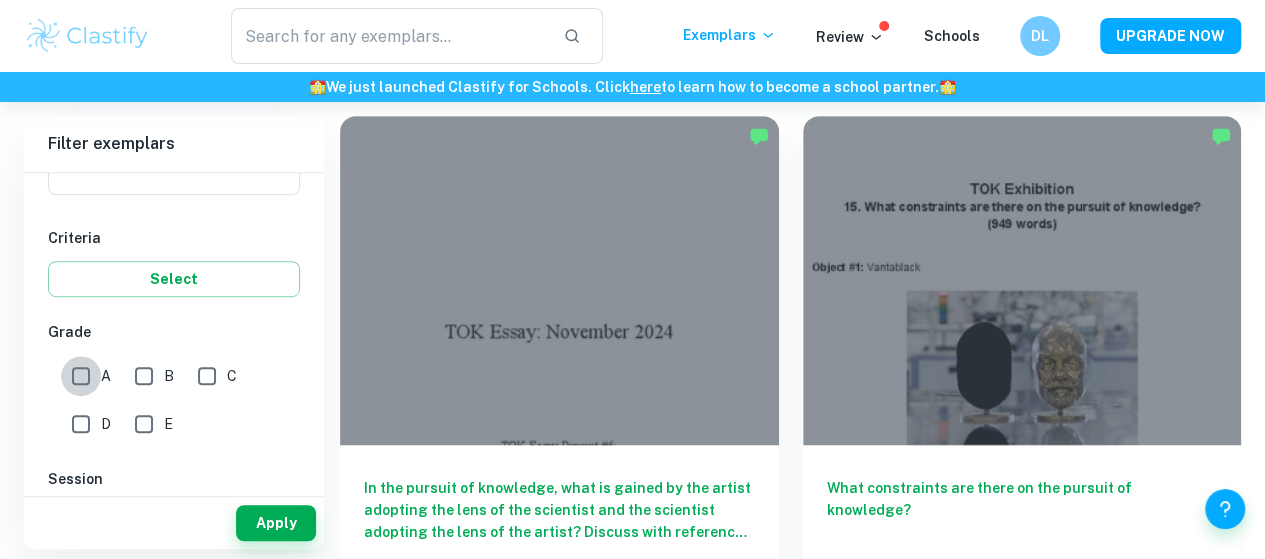 click on "A" at bounding box center [81, 376] 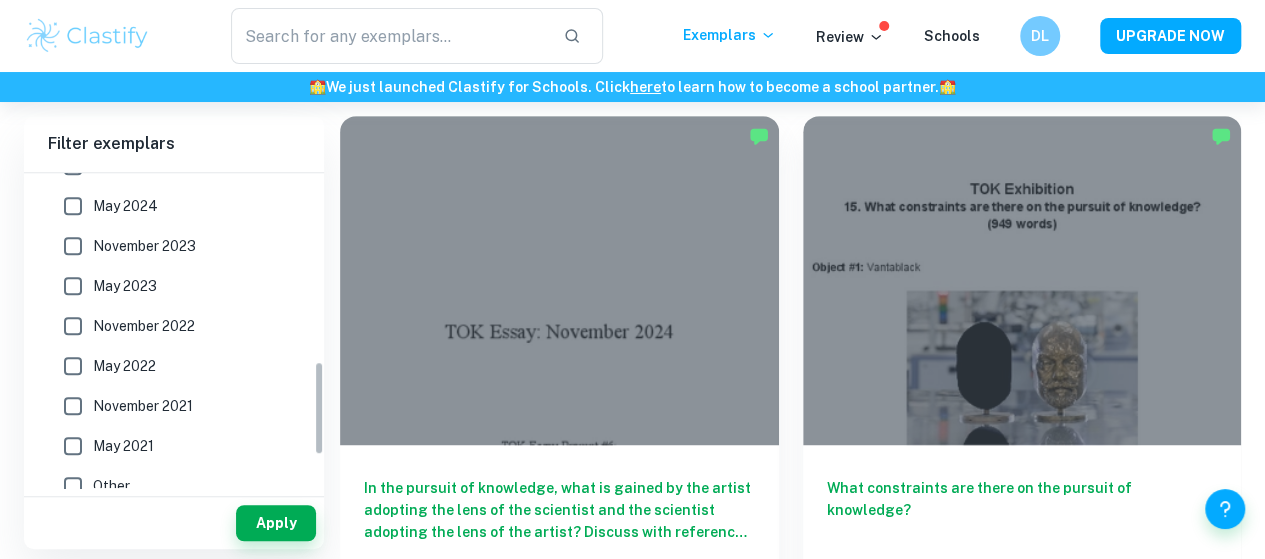scroll, scrollTop: 742, scrollLeft: 0, axis: vertical 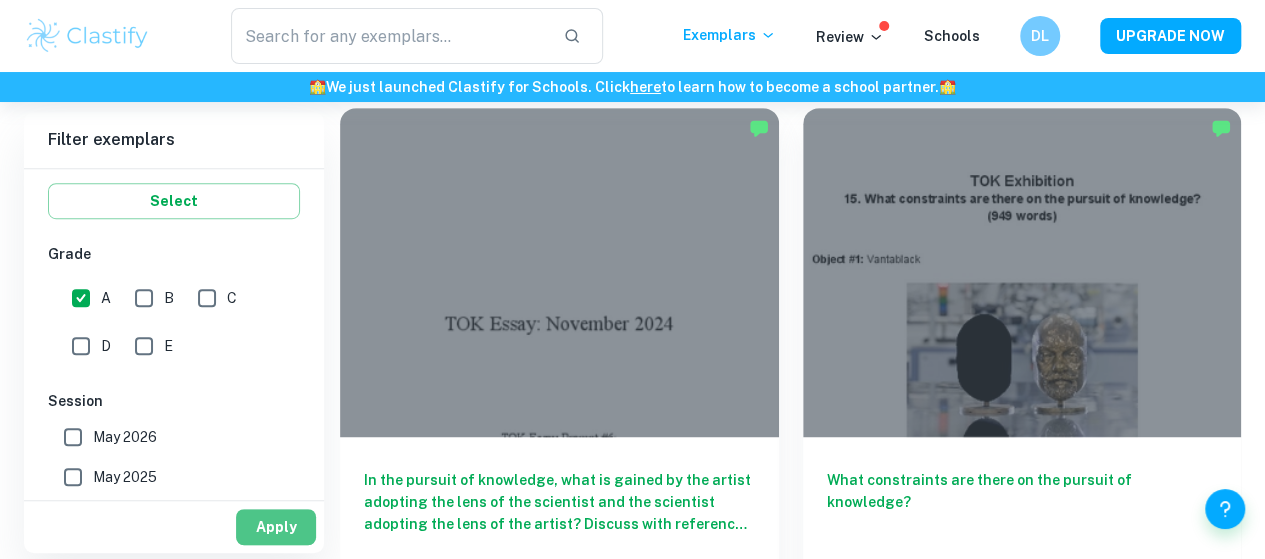 click on "Apply" at bounding box center (276, 527) 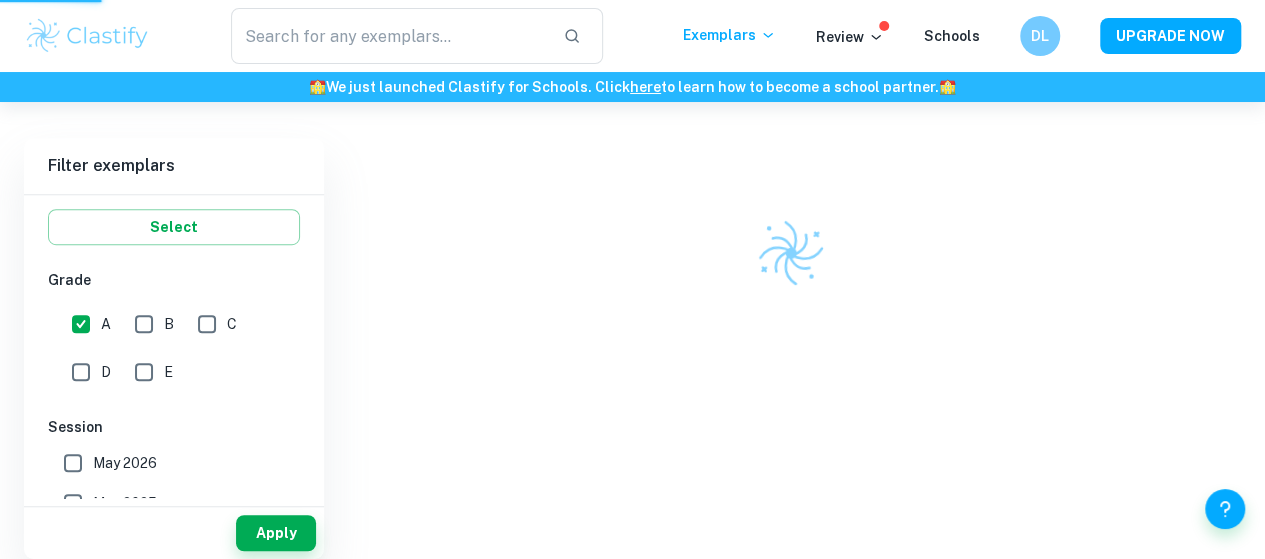 scroll, scrollTop: 428, scrollLeft: 0, axis: vertical 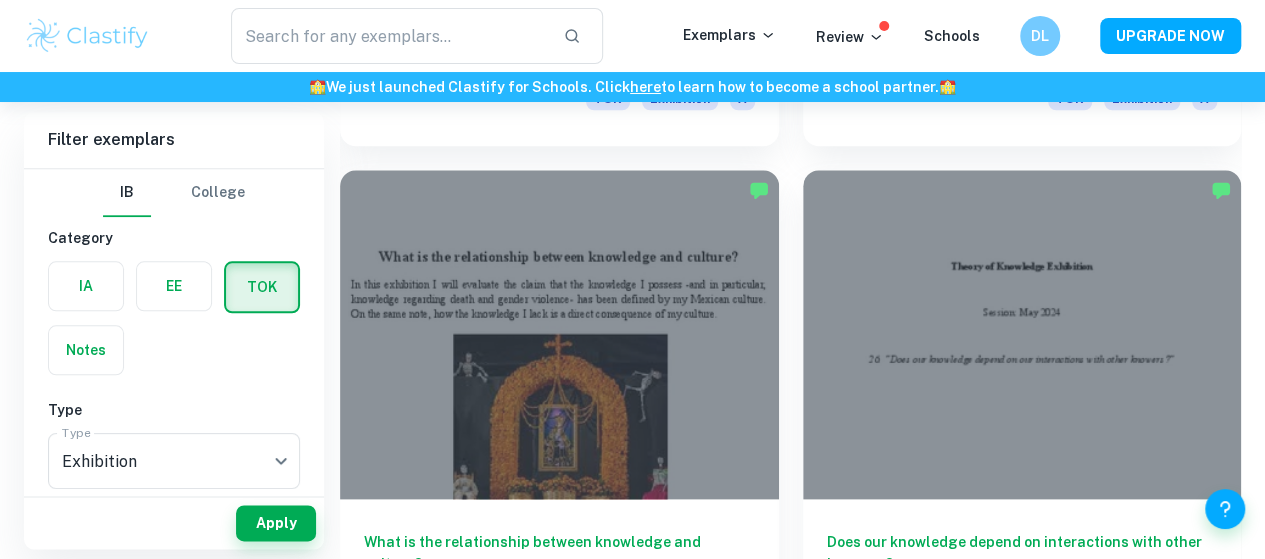click at bounding box center [559, 4592] 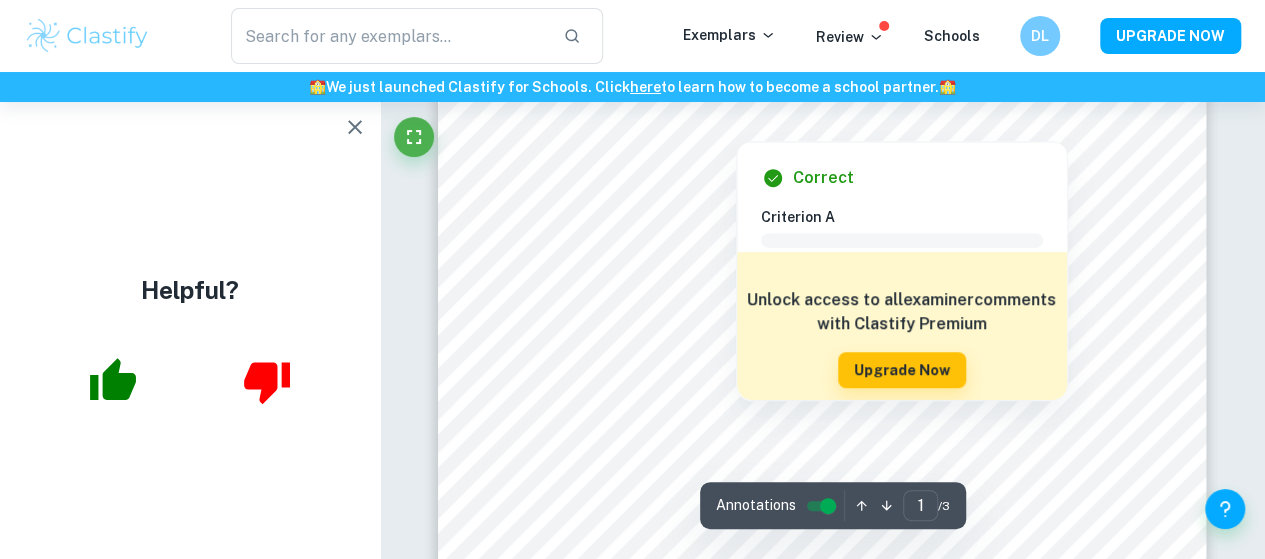 scroll, scrollTop: 548, scrollLeft: 0, axis: vertical 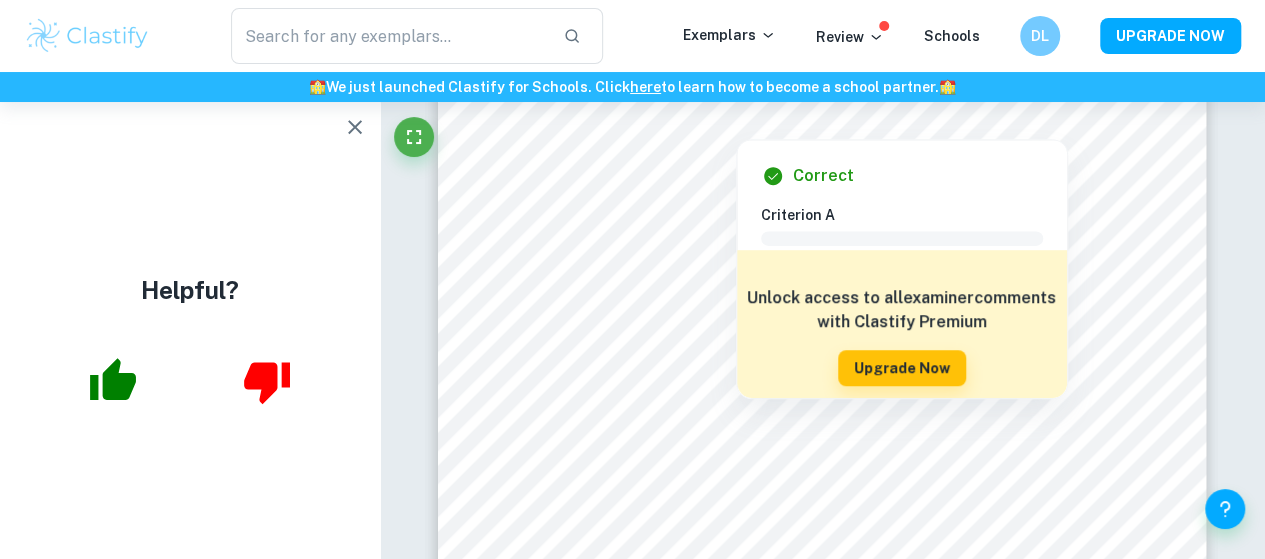 click 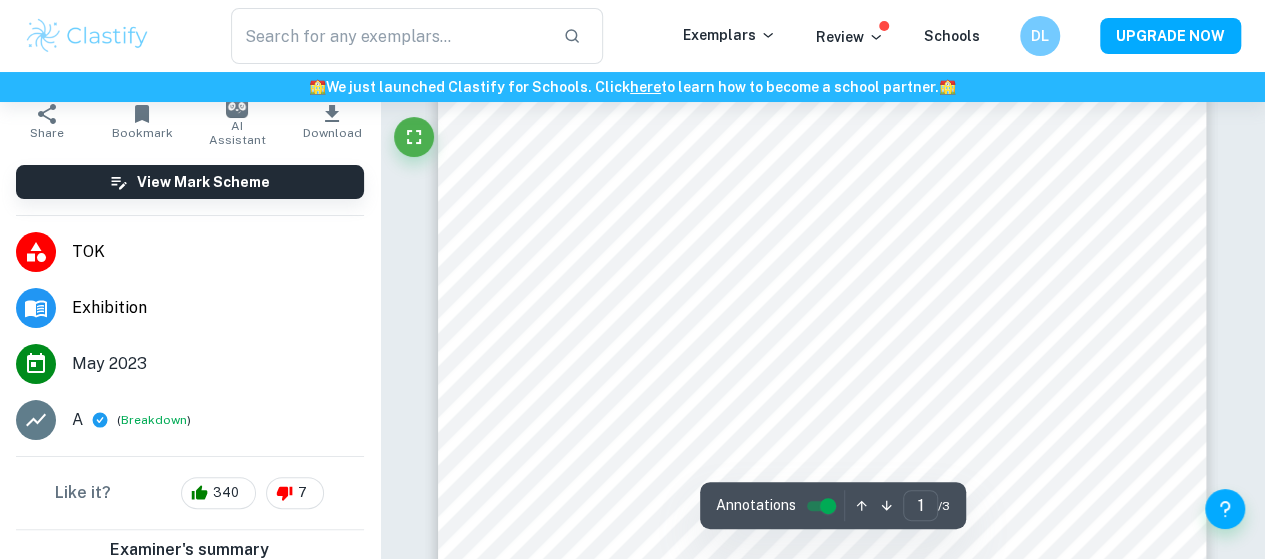 scroll, scrollTop: 112, scrollLeft: 0, axis: vertical 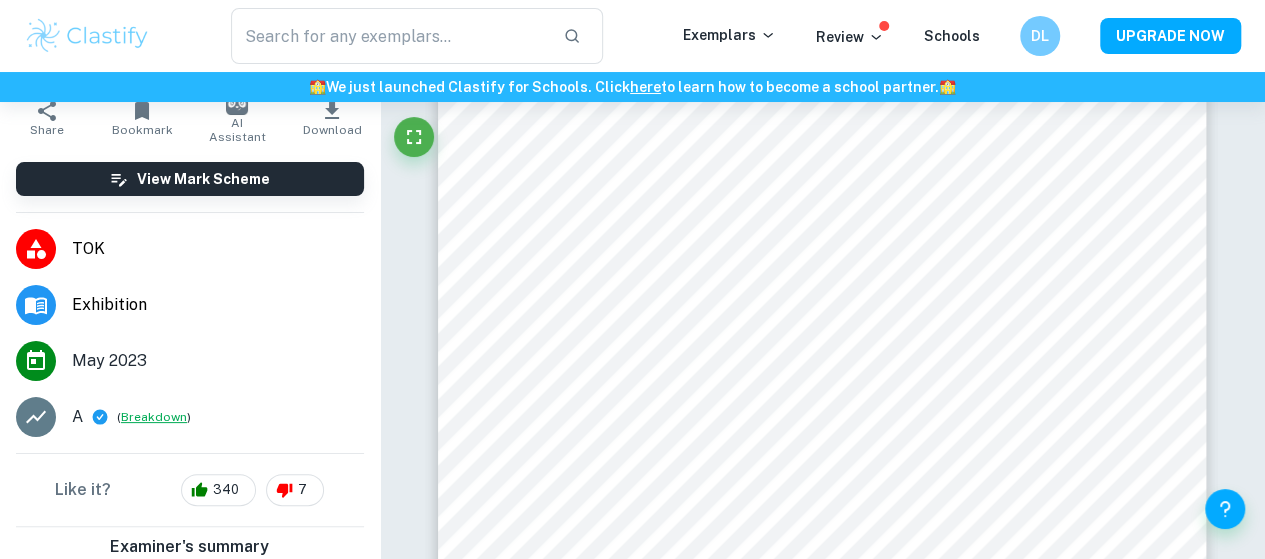 click on "Breakdown" at bounding box center [154, 417] 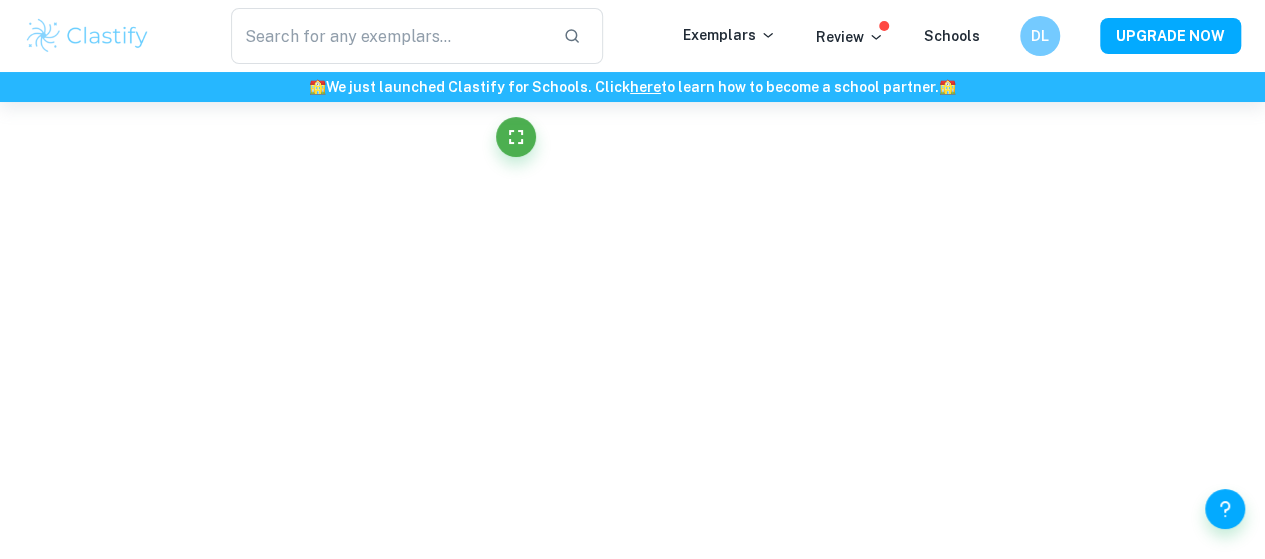 scroll, scrollTop: 547, scrollLeft: 0, axis: vertical 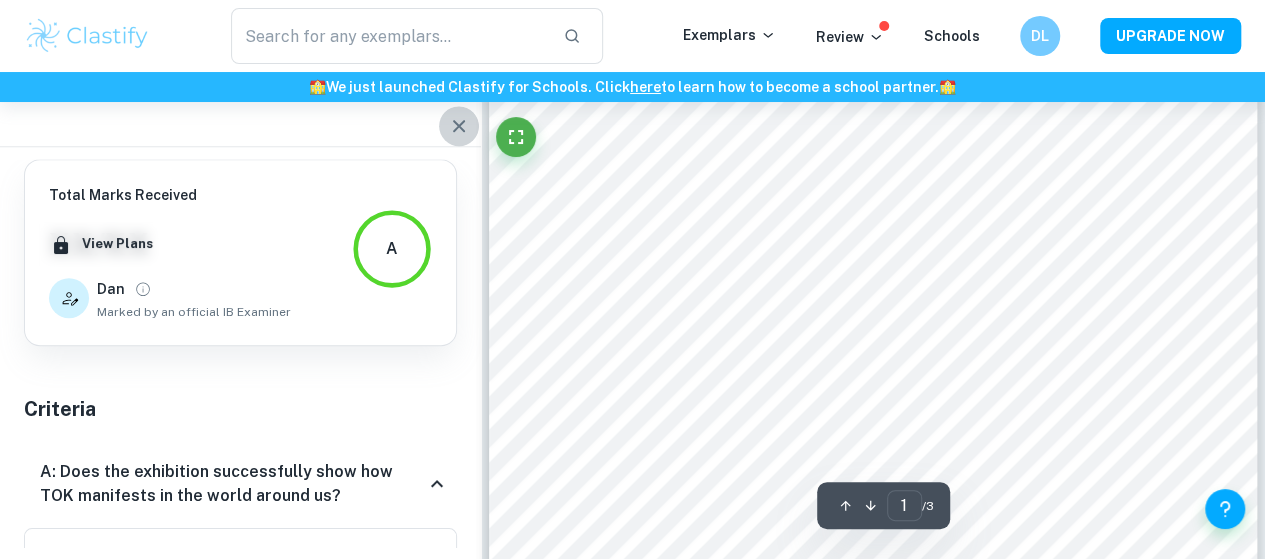 click at bounding box center (459, 126) 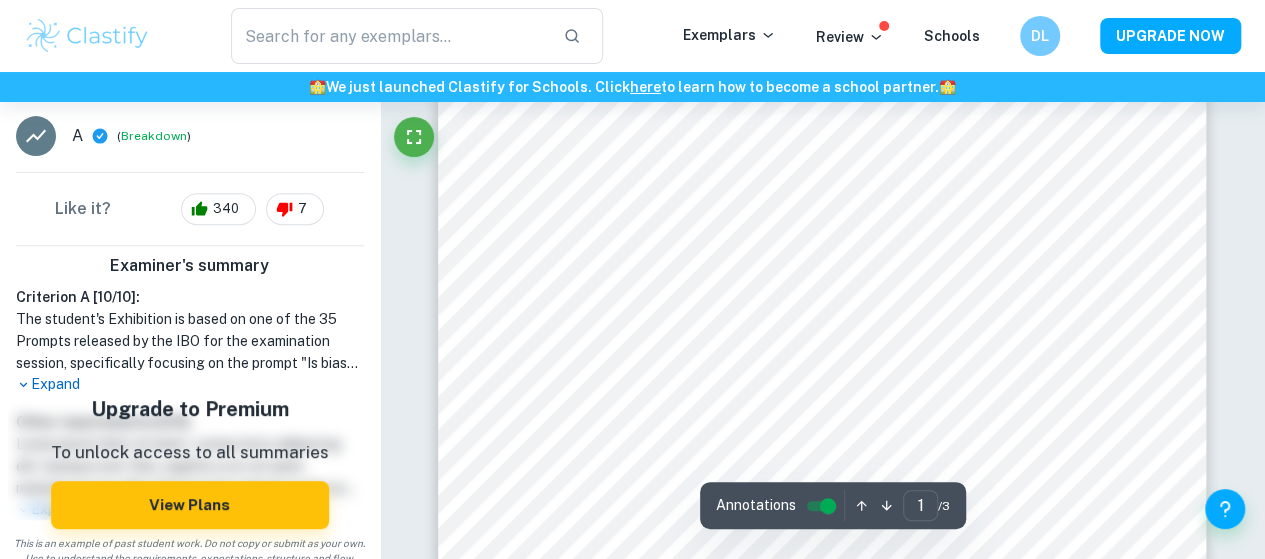 scroll, scrollTop: 406, scrollLeft: 0, axis: vertical 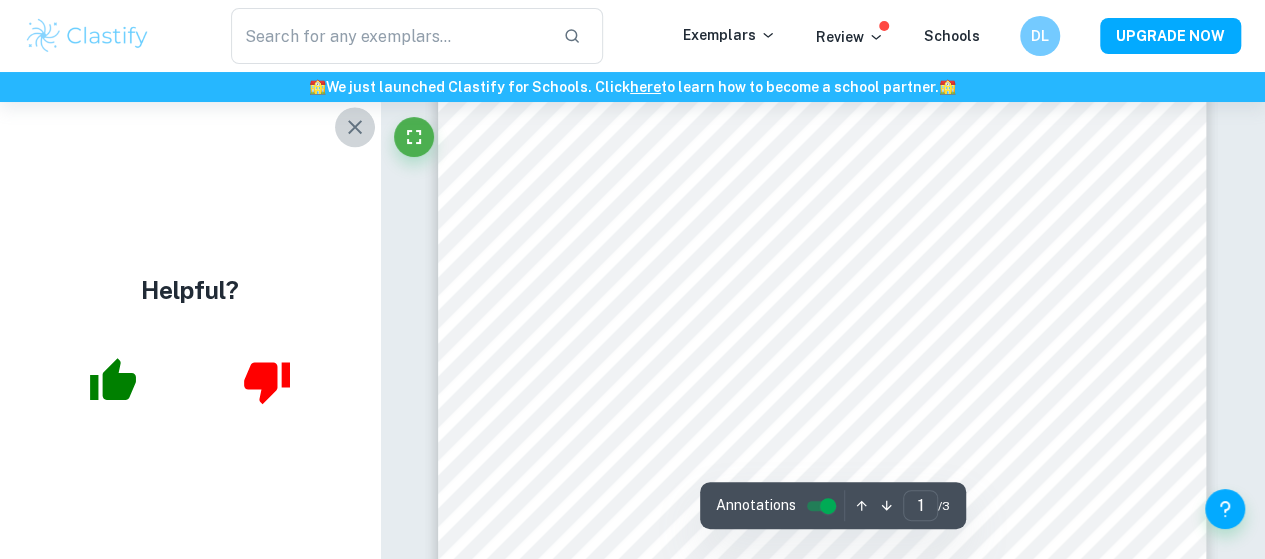 click 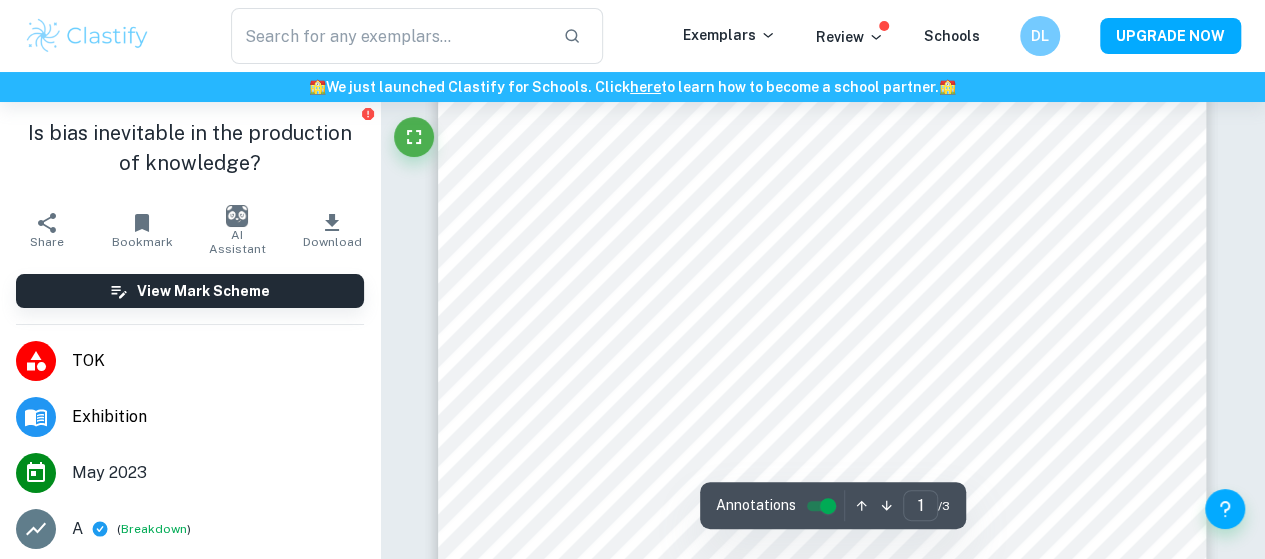 scroll, scrollTop: 0, scrollLeft: 0, axis: both 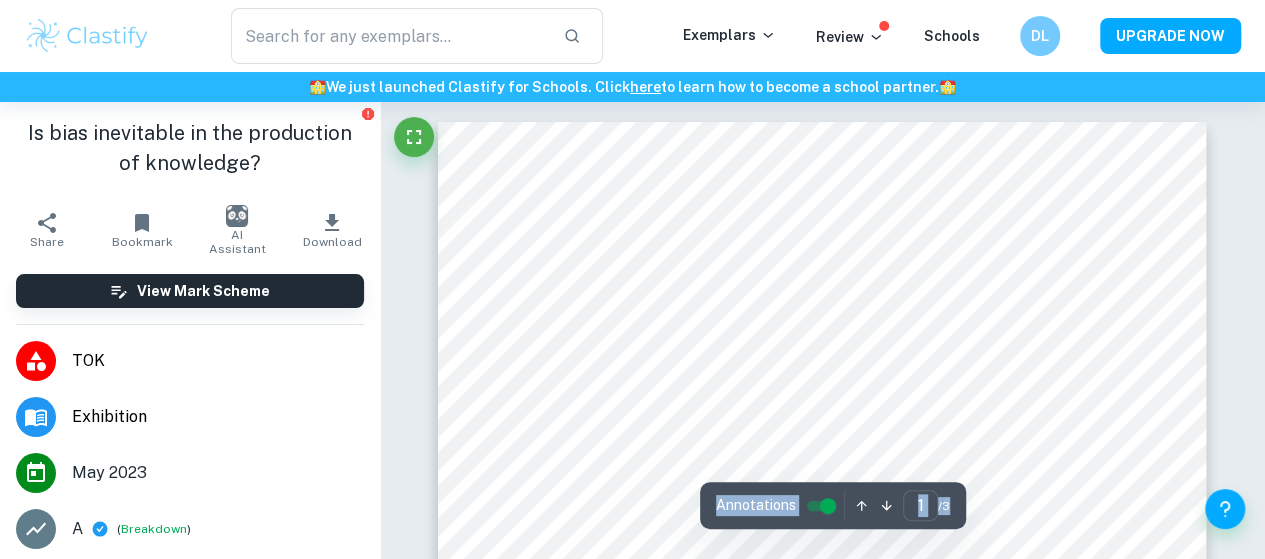 click on "Correct Criterion A The work is based on one of the 35 Prompts released by the IBO for the examination session Comment The prompt "Is bias inevitable in the production of knowledge?" is one of the 35 prompts provided by IB. Written by Dan Ask [NAME] Correct Other requirements Comment Unlock access to all  examiner  comments with Clastify Premium Upgrade Now   Correct Other requirements Comment Unlock access to all  examiner  comments with Clastify Premium Upgrade Now   Correct Criterion A The work is based on one of the 35 Prompts released by the IBO for the examination session Comment The prompt "Is bias inevitable in the production of knowledge?" is one of the 35 prompts provided by IB. Written by Dan Ask [NAME] Correct Criterion A The Exhibition clearly identifies 3 objects, all linked to the chosen prompt Comment Written by Dan Ask [NAME] Correct Other requirements Comment Unlock access to all  examiner  comments with Clastify Premium Upgrade Now   Correct Criterion A Comment Unlock access to all  examiner" at bounding box center [823, 1886] 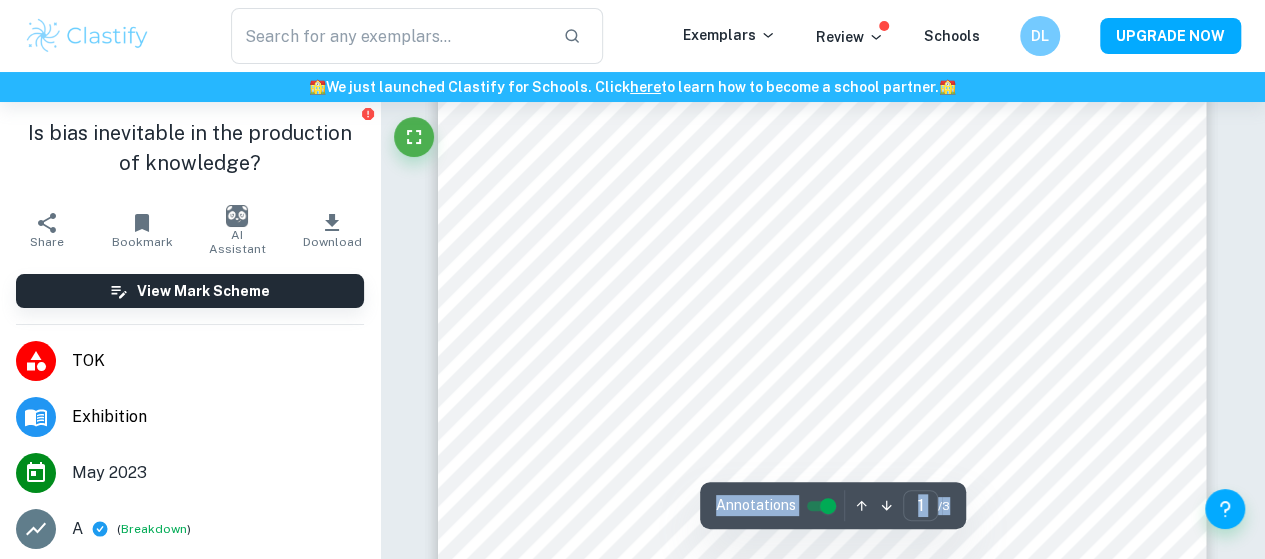 scroll, scrollTop: 526, scrollLeft: 0, axis: vertical 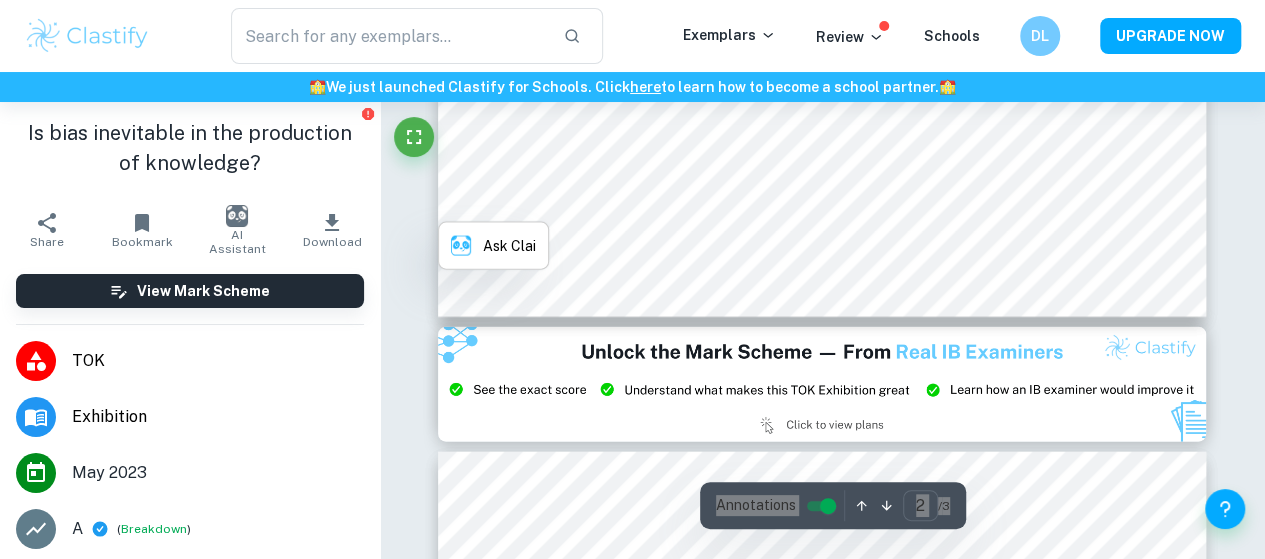 type on "3" 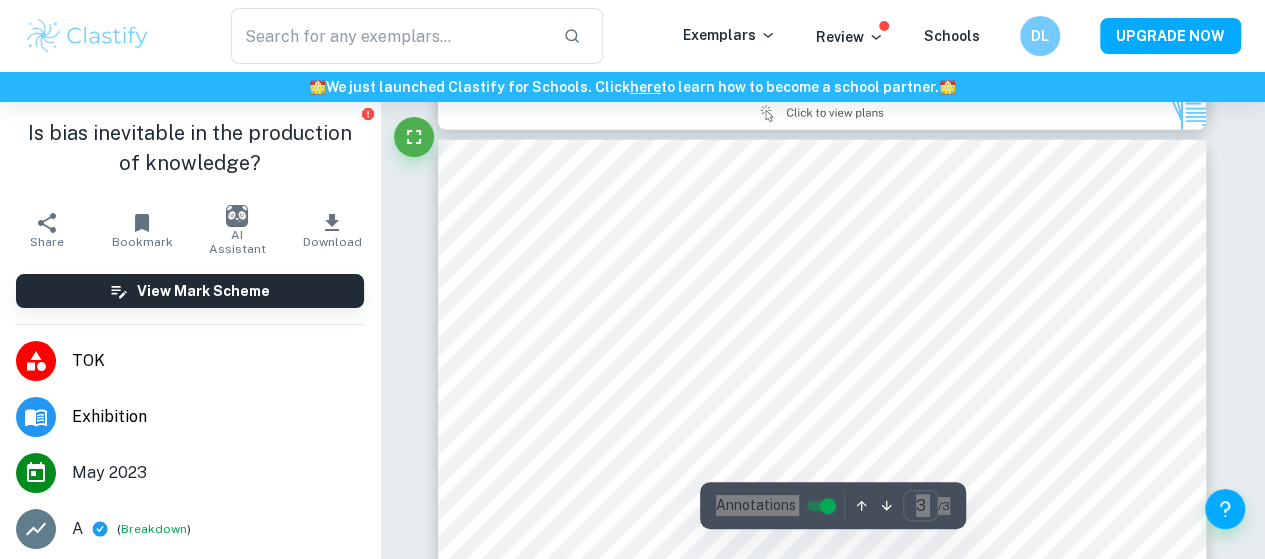 scroll, scrollTop: 2419, scrollLeft: 0, axis: vertical 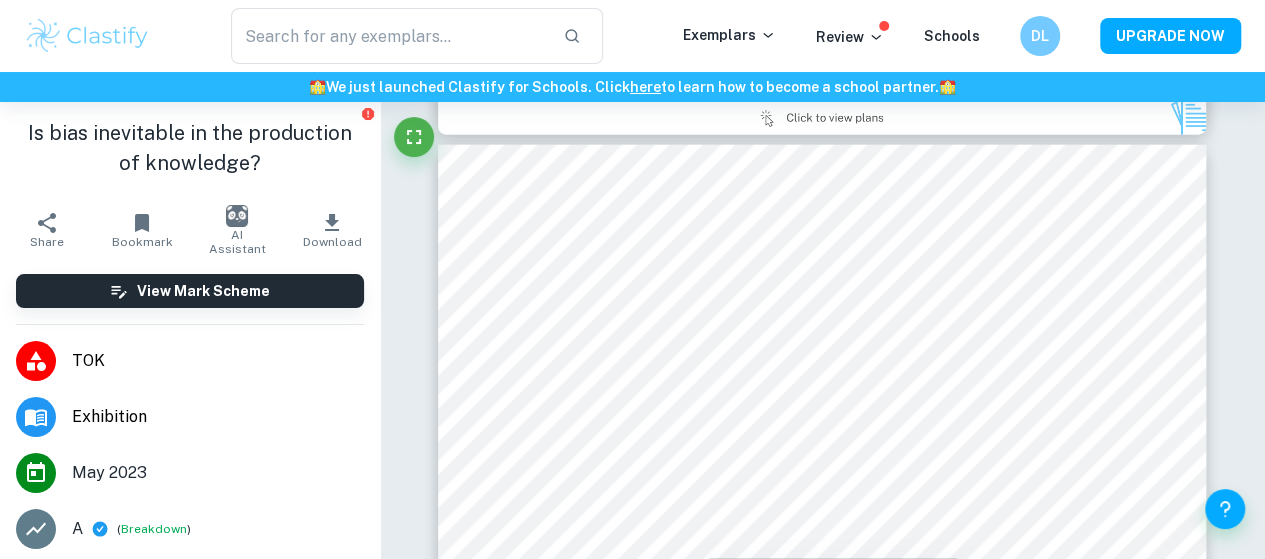 click 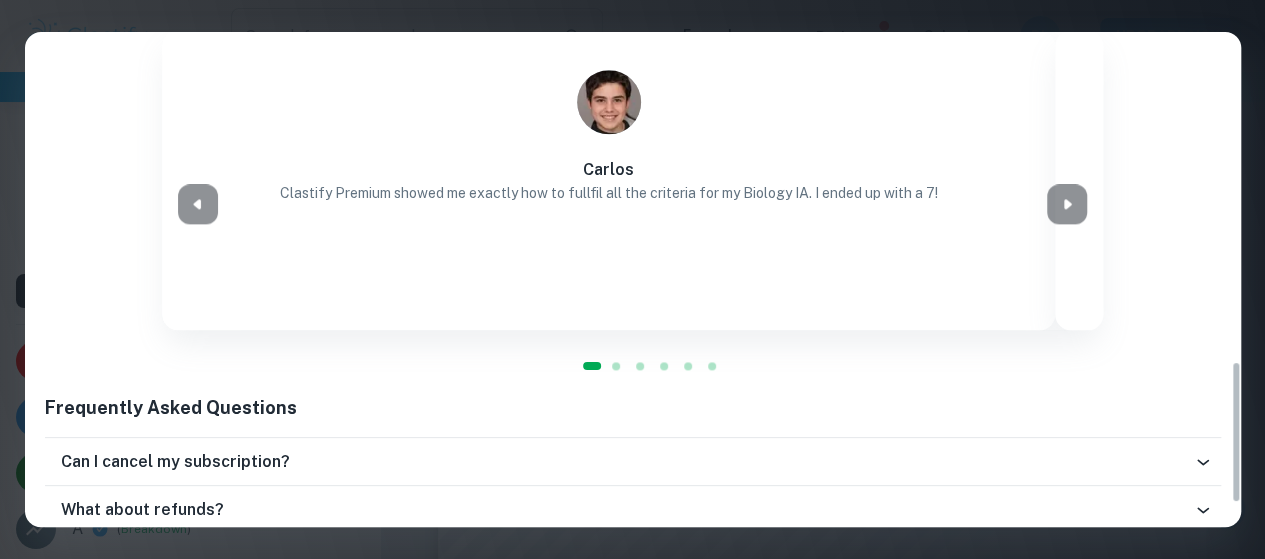 scroll, scrollTop: 1221, scrollLeft: 0, axis: vertical 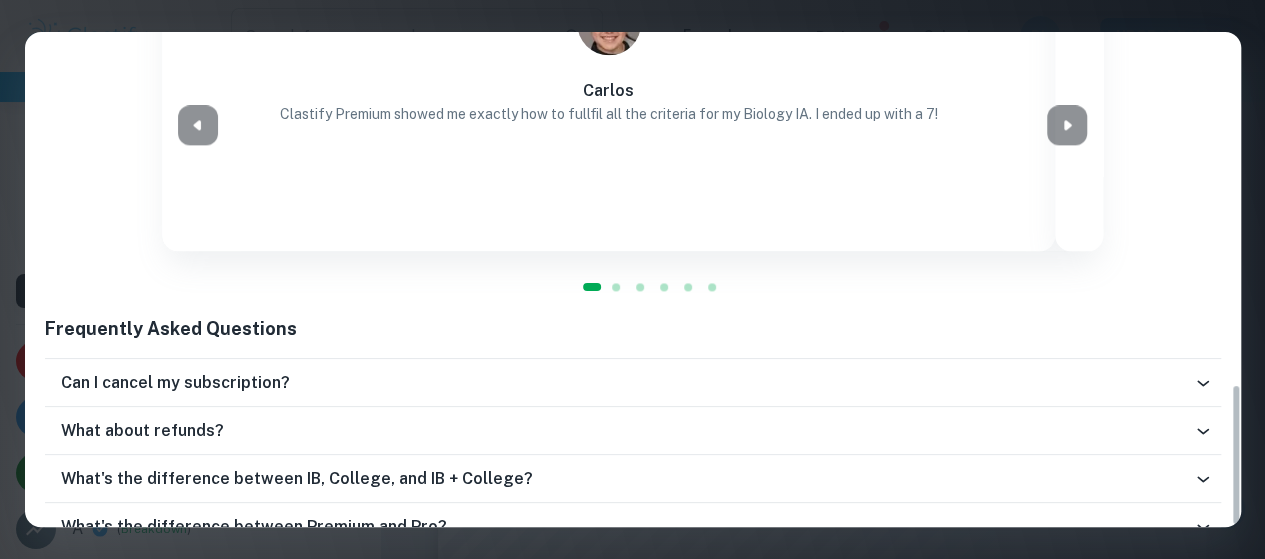 click on "Easily Ace Your IB Coursework & Crush College Essays with  Clastify Premium The quality of your education determines the success of your future. For a fraction of the cost of a tutor or prep course, you gain access to the same strategies and insights that have helped countless students ace their IB coursework and college applications. It's a small investment, with a potentially life-changing return. Moderated by ex-admission officers and official IB examiners with 10+ years of experience IB COLLEGE IB + COLLEGE Monthly Semi-Annual Annual Save  40% Free $ 0 /mo Our basic plan with limited features Current Plan Limited access to exemplars New! No access to examiner marking New! Only overall scores visible New! Downloading not allowed New! Ads New! Premium $ 7.99 /mo unlocks all premium features for  IB Upgrade Plan Unlimited access to all IB exemplars New! Unlock full IB mark schemes New! Full access to IB examiner comments New! See exact scores of IB exemplars New! Download 15 IB exemplars per month New! New!" at bounding box center [633, -299] 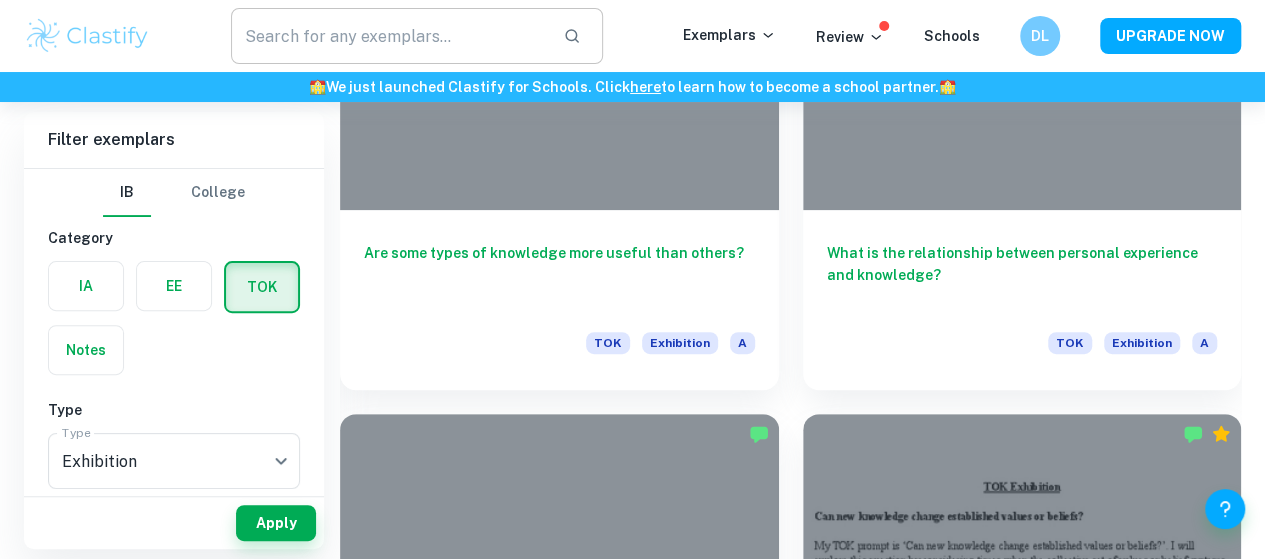 scroll, scrollTop: 3988, scrollLeft: 0, axis: vertical 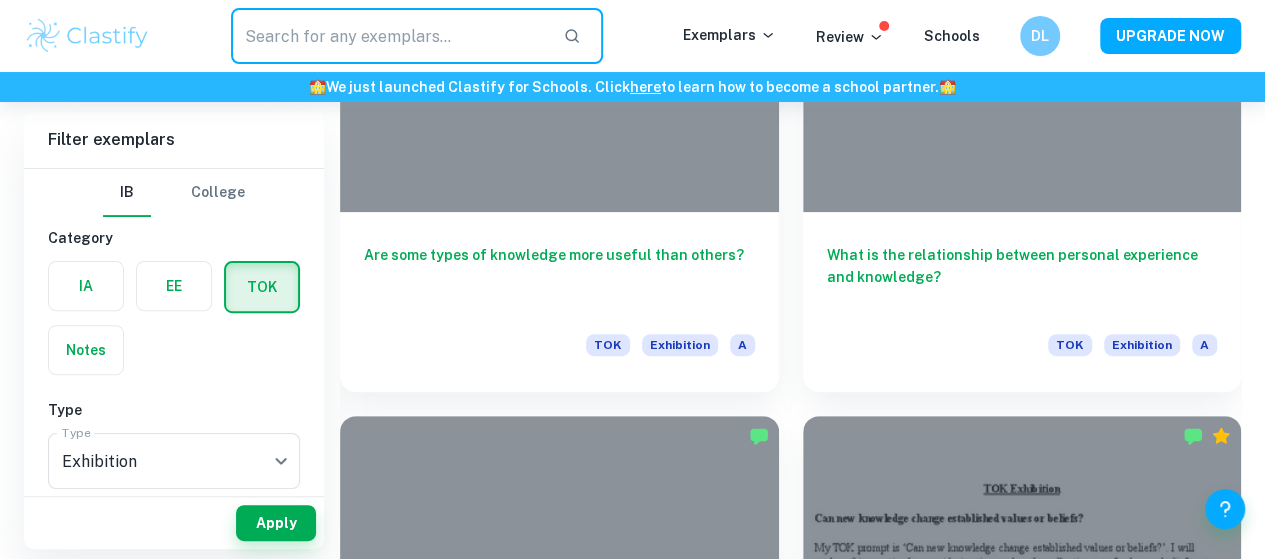 click at bounding box center [389, 36] 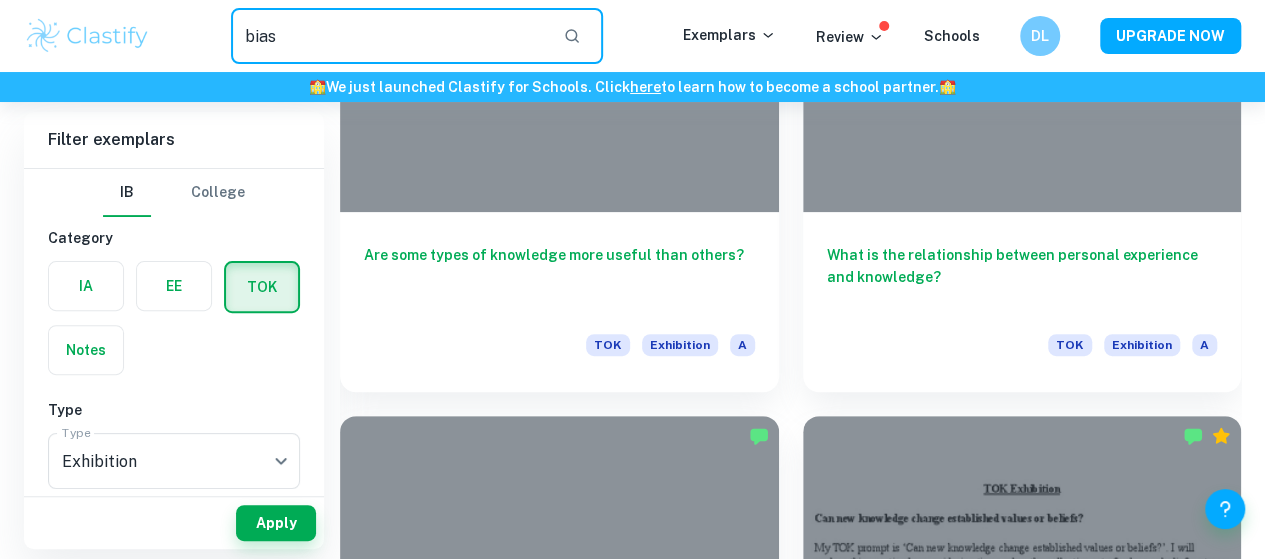 type on "bias" 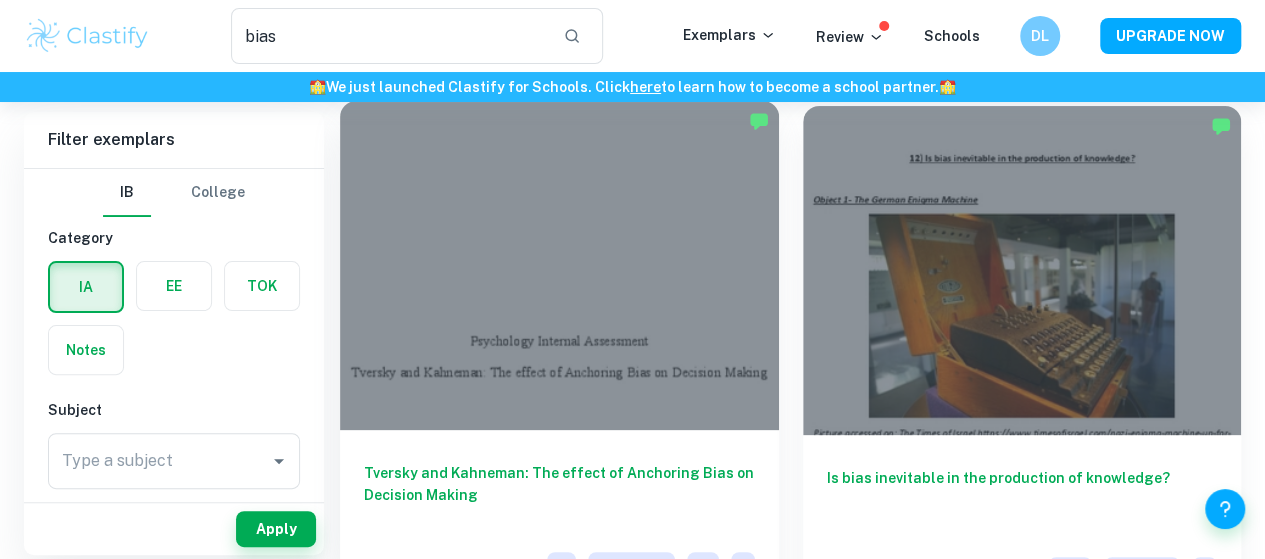 scroll, scrollTop: 121, scrollLeft: 0, axis: vertical 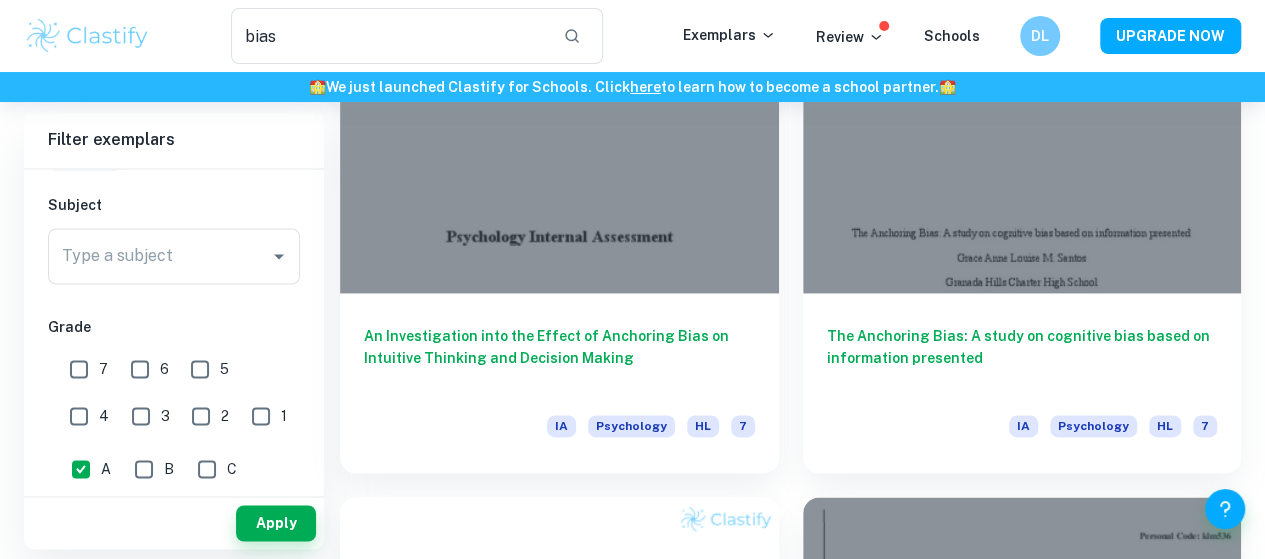 click on "7" at bounding box center [79, 369] 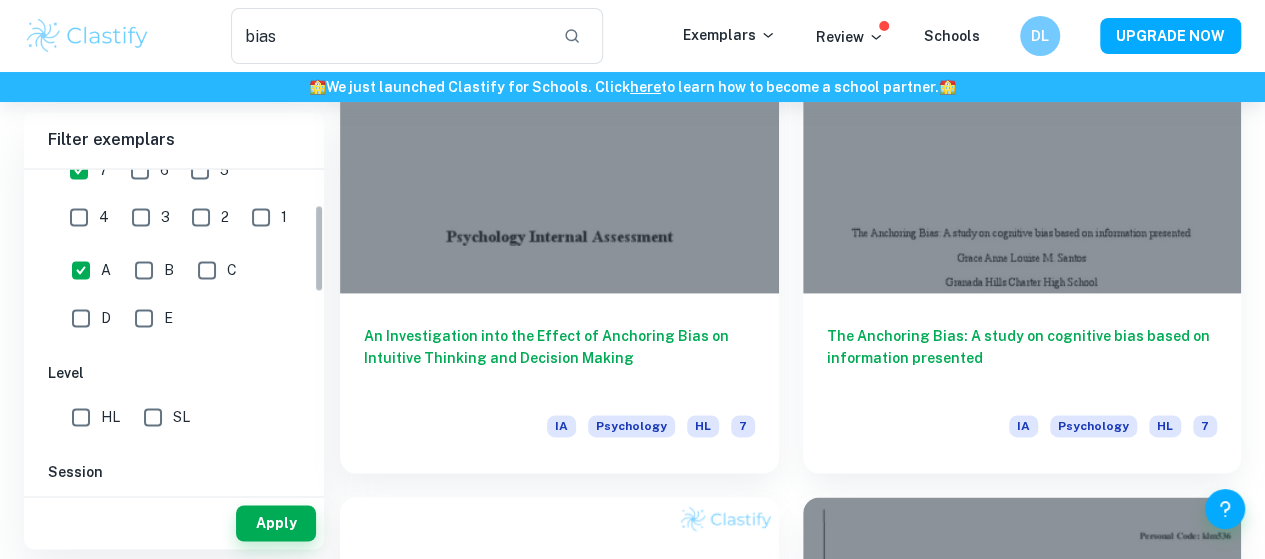 scroll, scrollTop: 0, scrollLeft: 0, axis: both 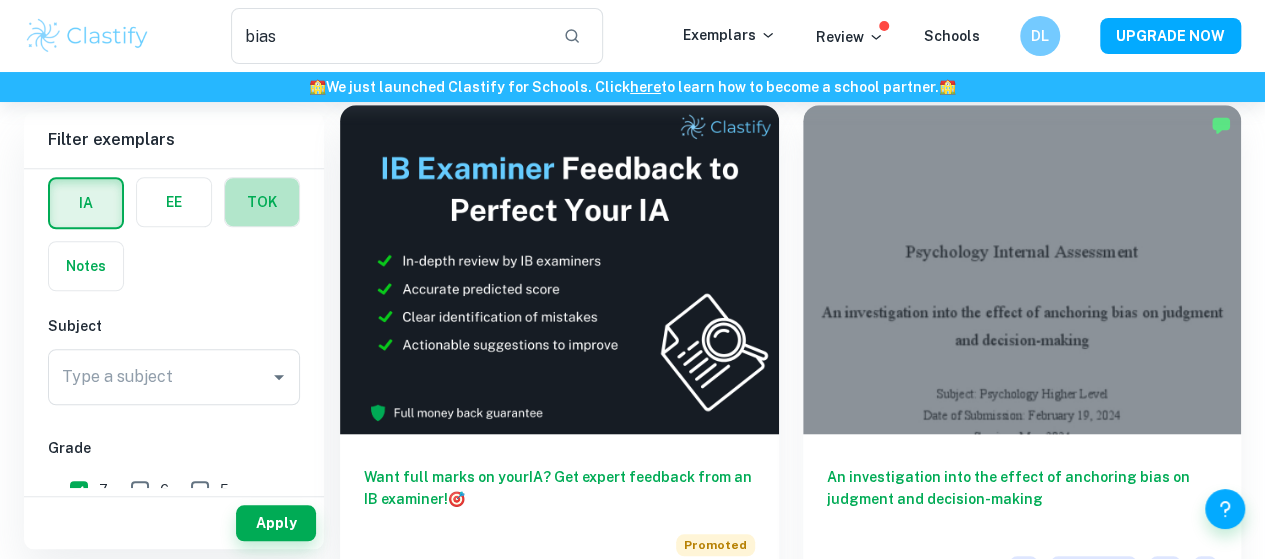 click at bounding box center [262, 202] 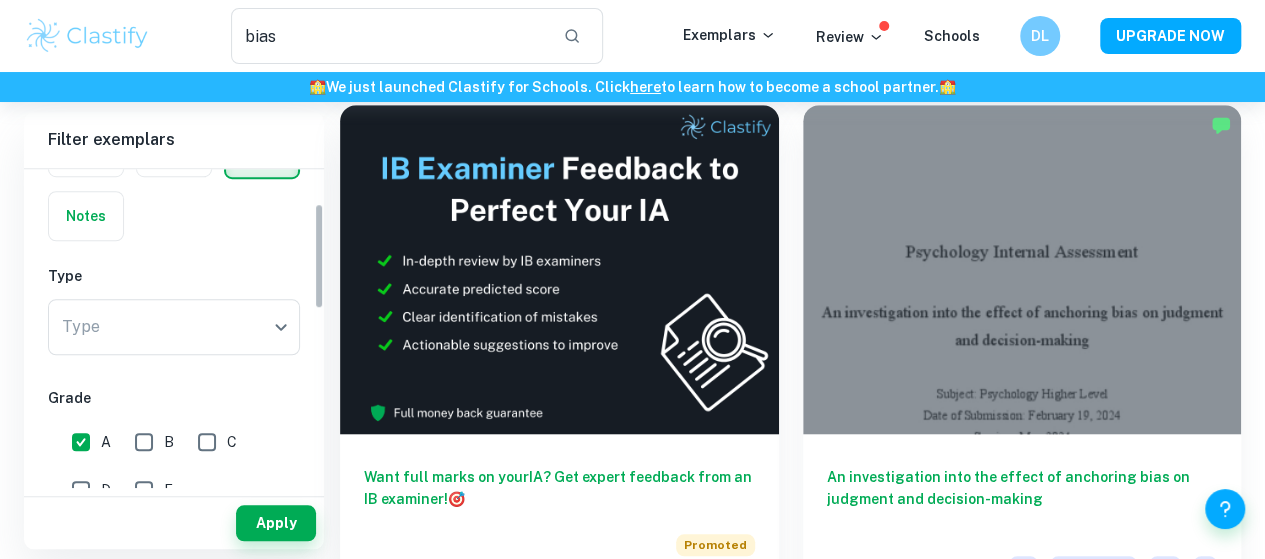 scroll, scrollTop: 0, scrollLeft: 0, axis: both 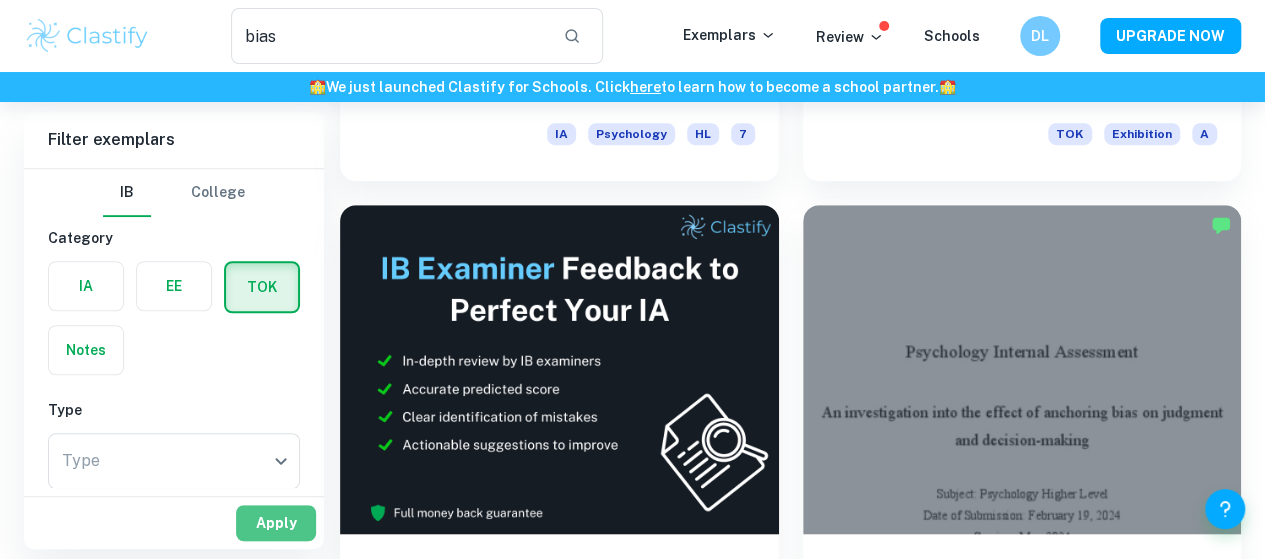 click on "Apply" at bounding box center [276, 523] 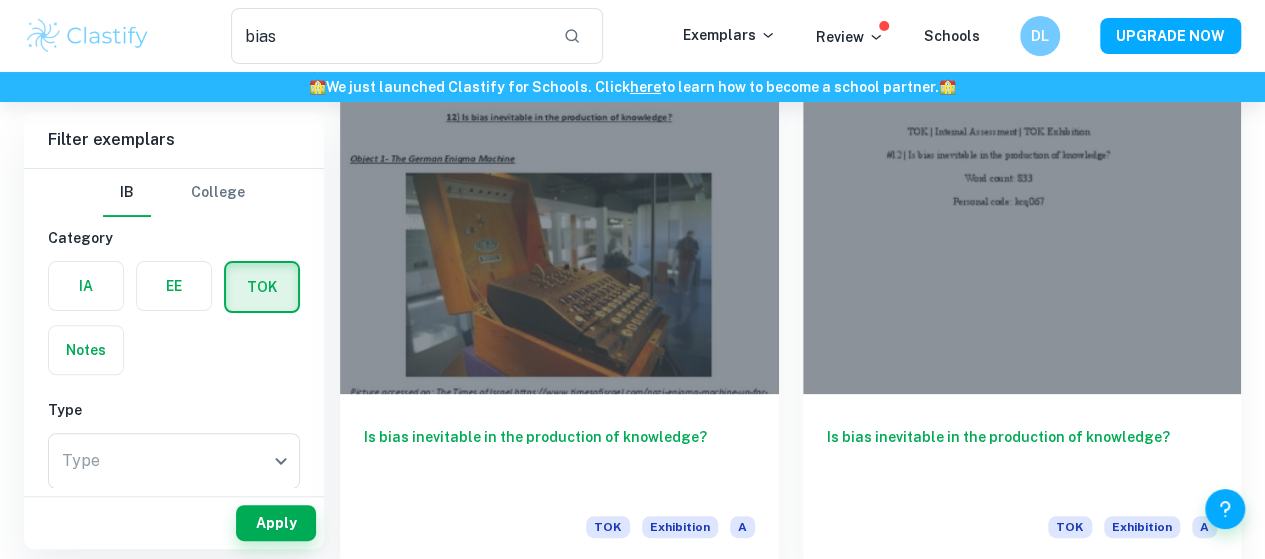 scroll, scrollTop: 155, scrollLeft: 0, axis: vertical 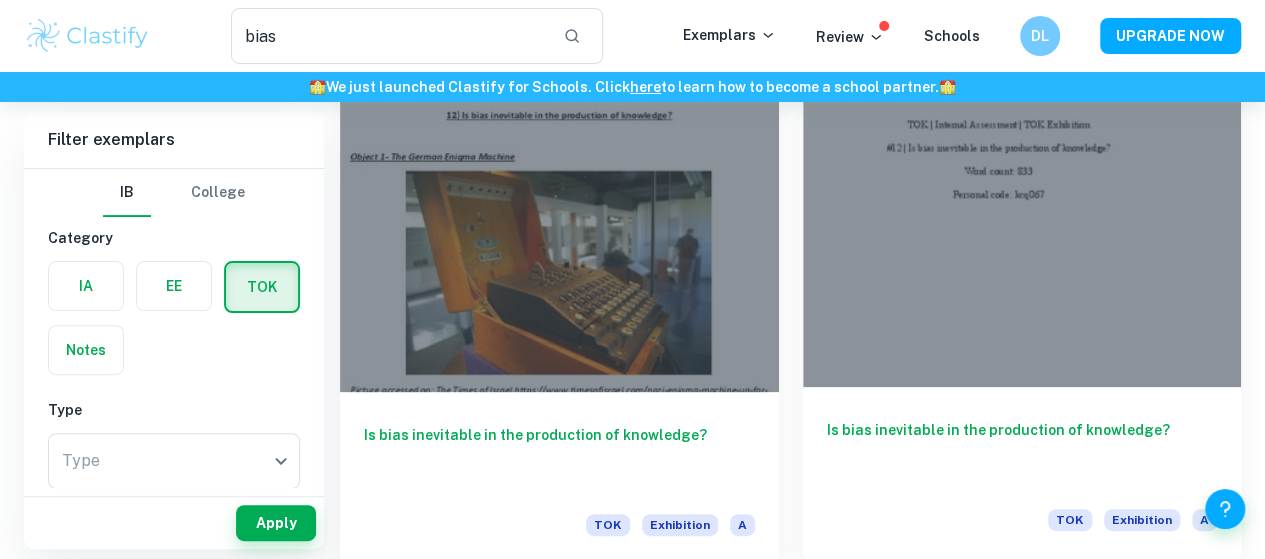 click at bounding box center [1022, 222] 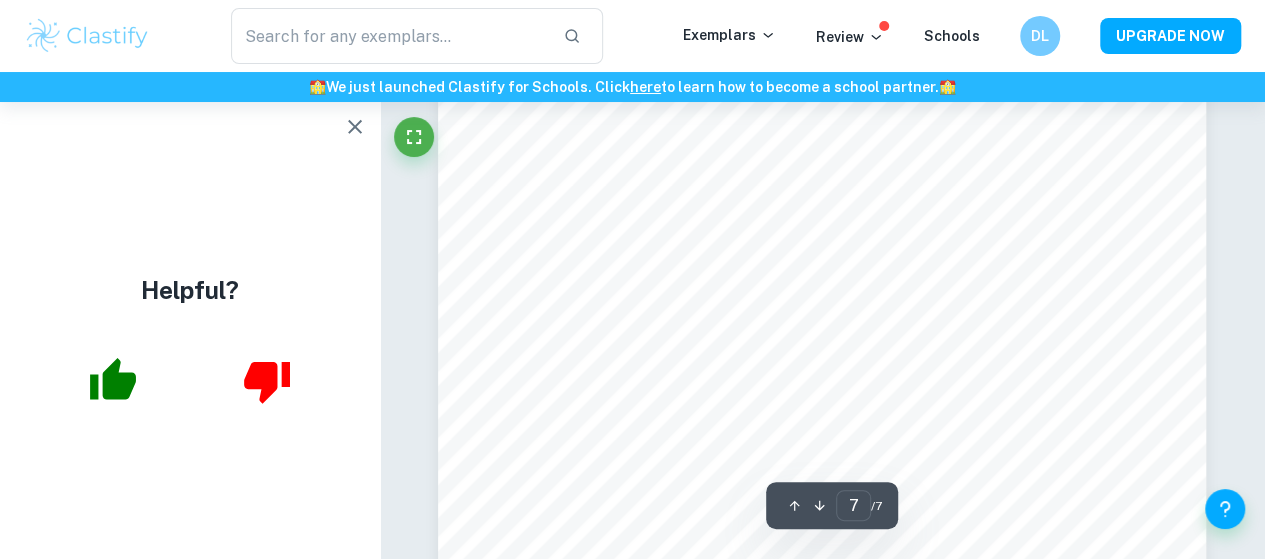 scroll, scrollTop: 6715, scrollLeft: 0, axis: vertical 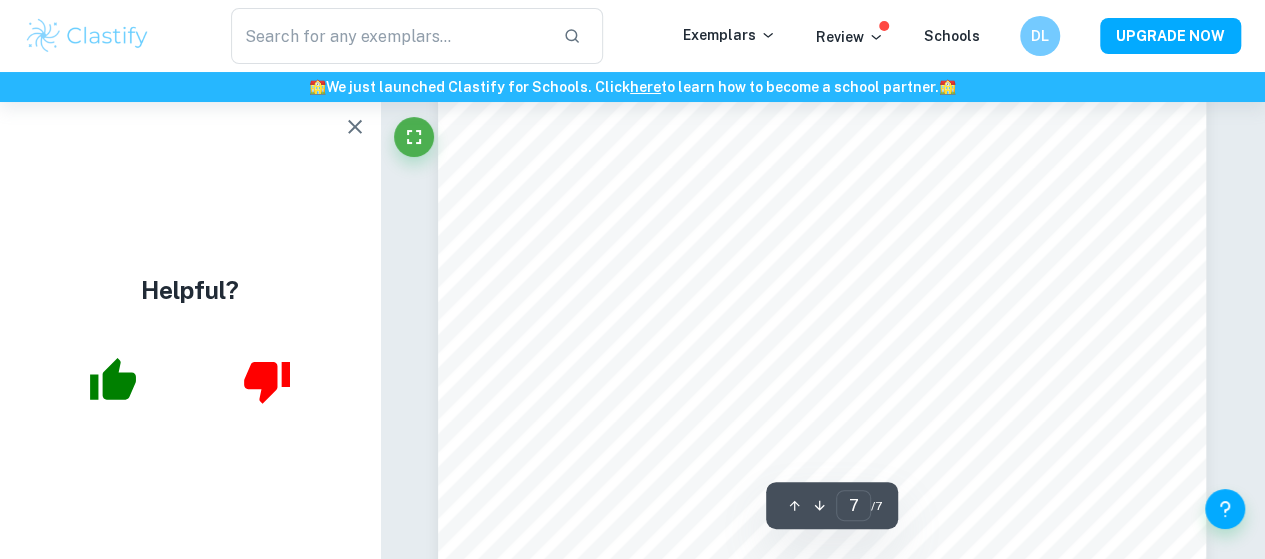 click on "Helpful?" at bounding box center (190, 330) 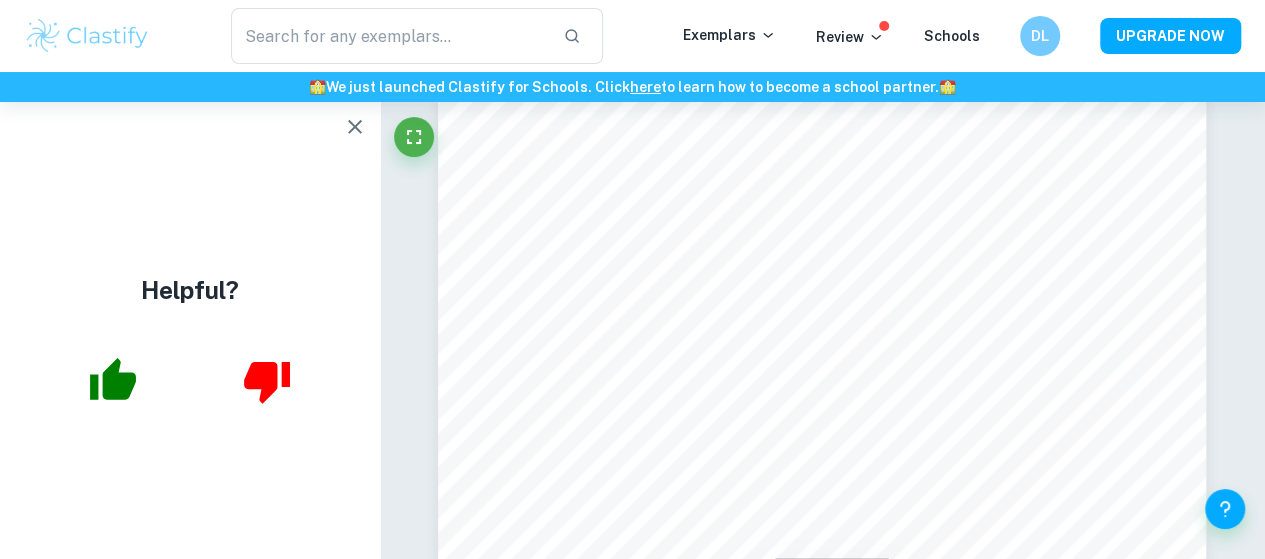 click 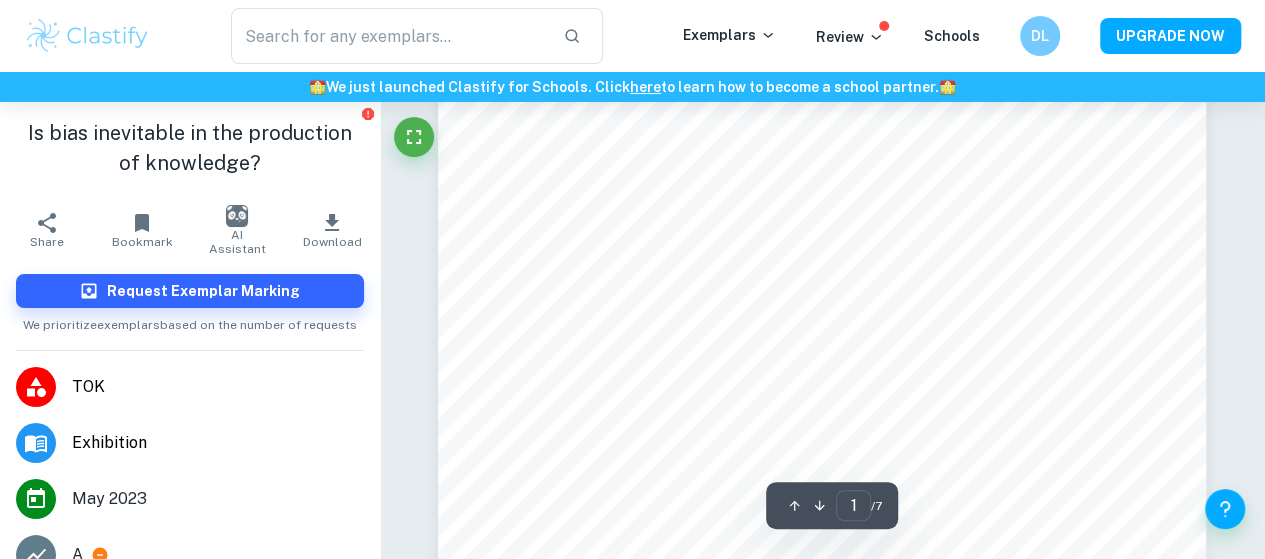 scroll, scrollTop: 0, scrollLeft: 0, axis: both 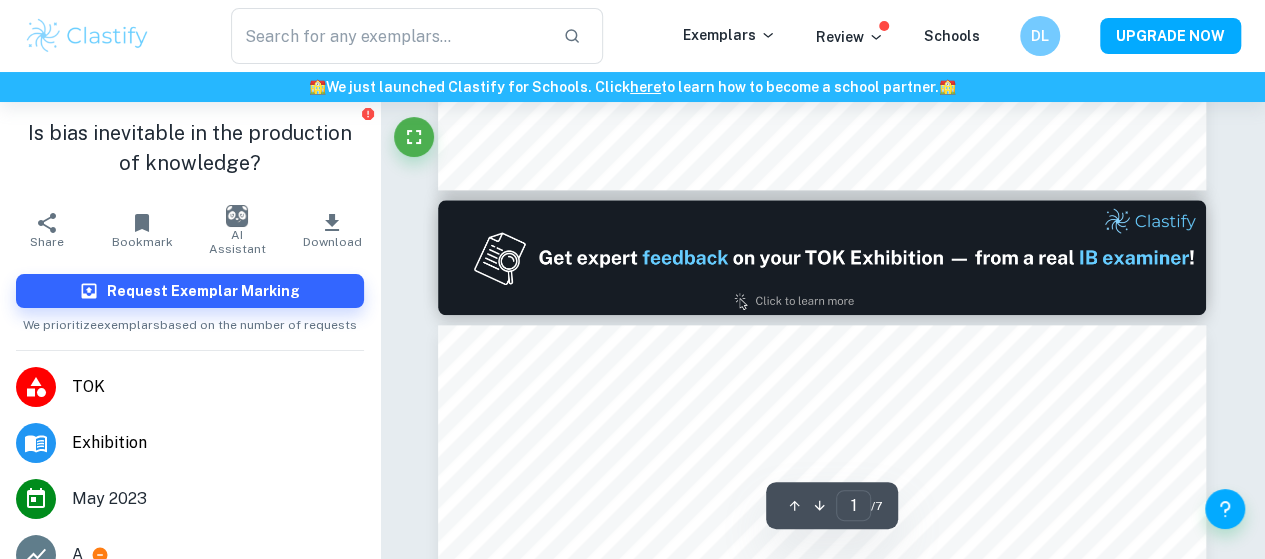 type on "2" 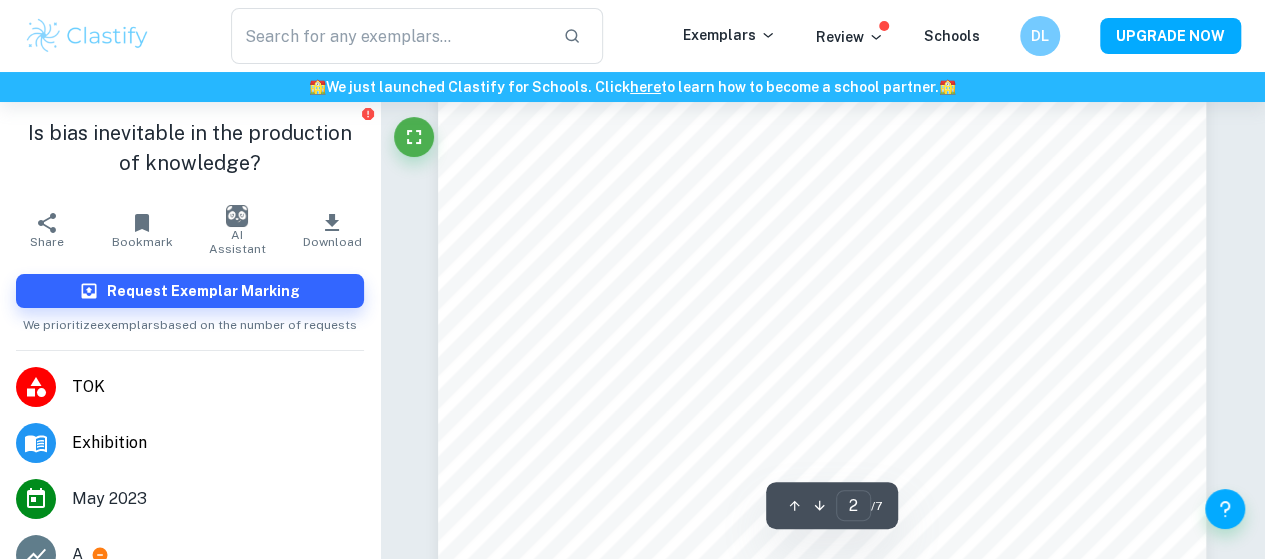 scroll, scrollTop: 1715, scrollLeft: 0, axis: vertical 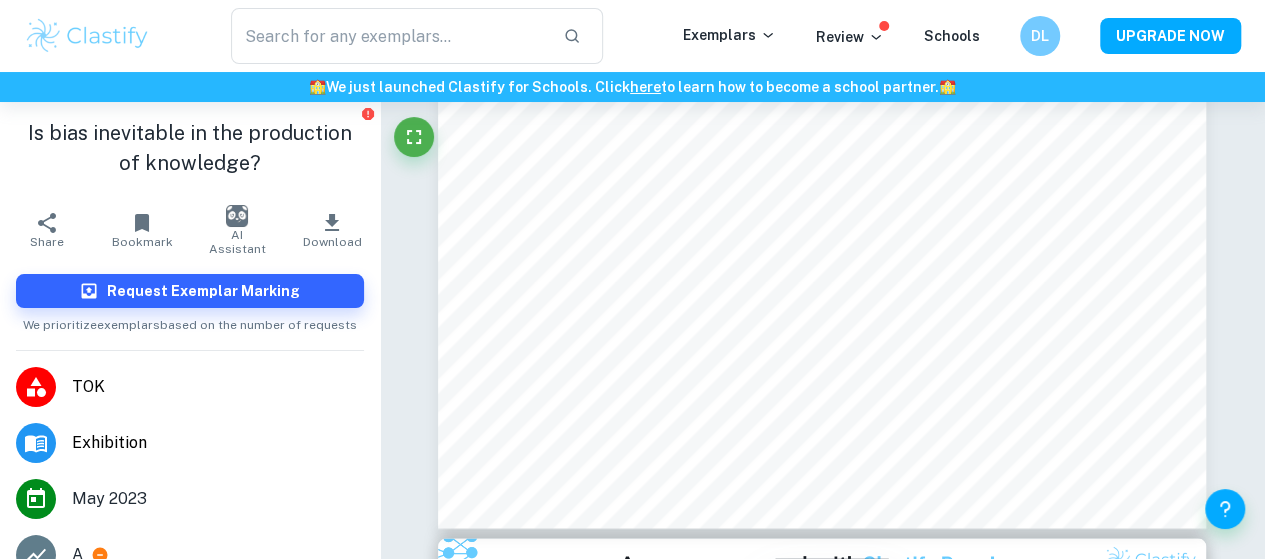 type on "bias" 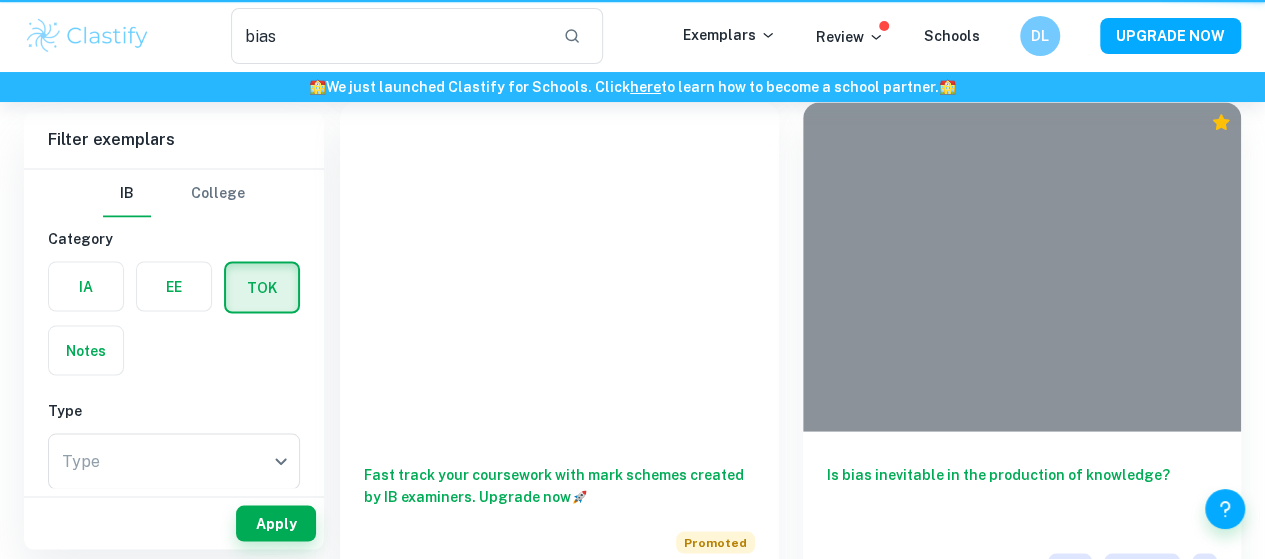 scroll, scrollTop: 155, scrollLeft: 0, axis: vertical 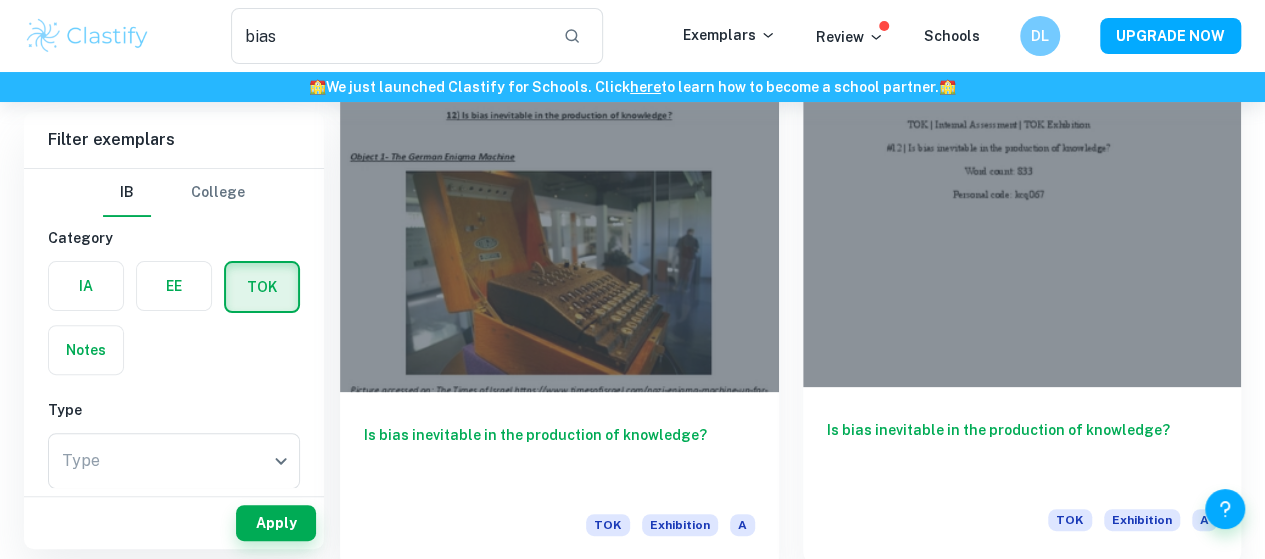 click on "Is bias inevitable in the production of knowledge?" at bounding box center (1022, 452) 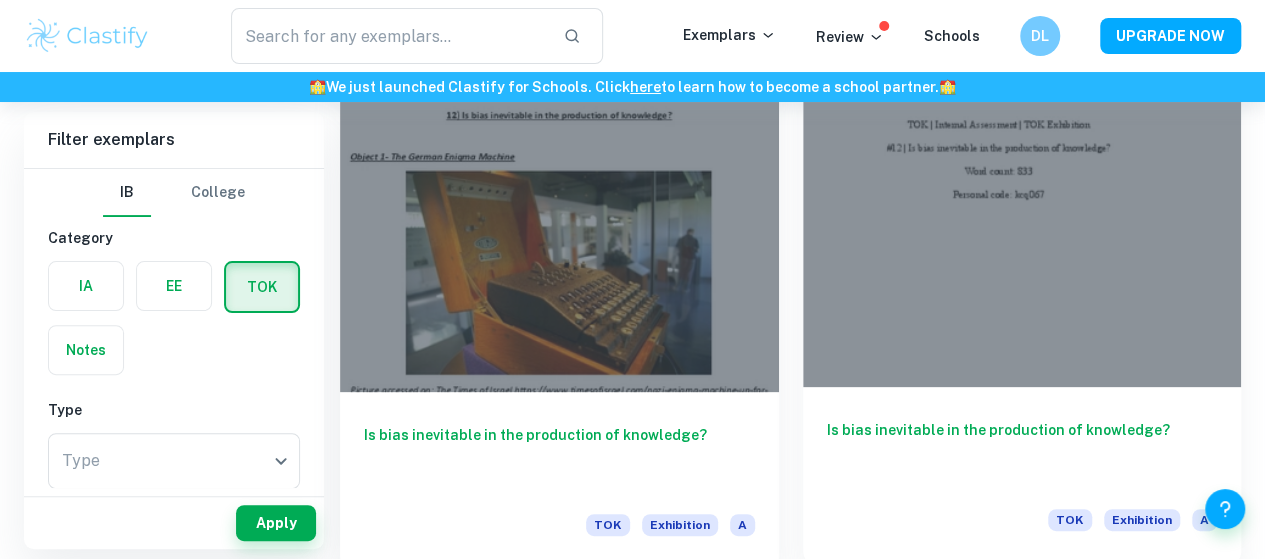 scroll, scrollTop: 0, scrollLeft: 0, axis: both 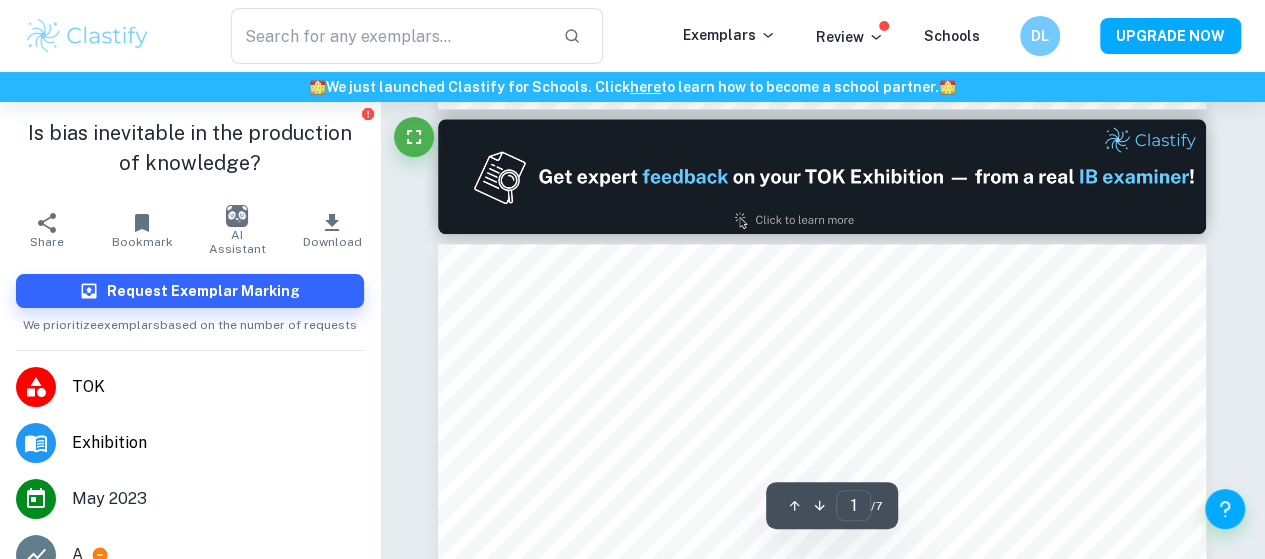 type on "2" 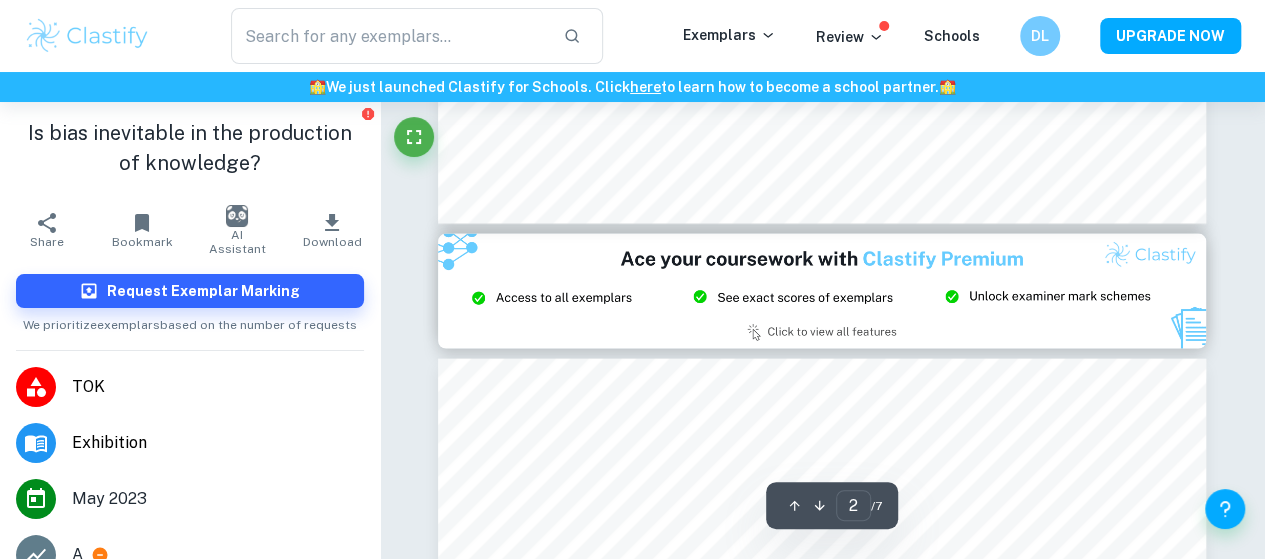 scroll, scrollTop: 2043, scrollLeft: 0, axis: vertical 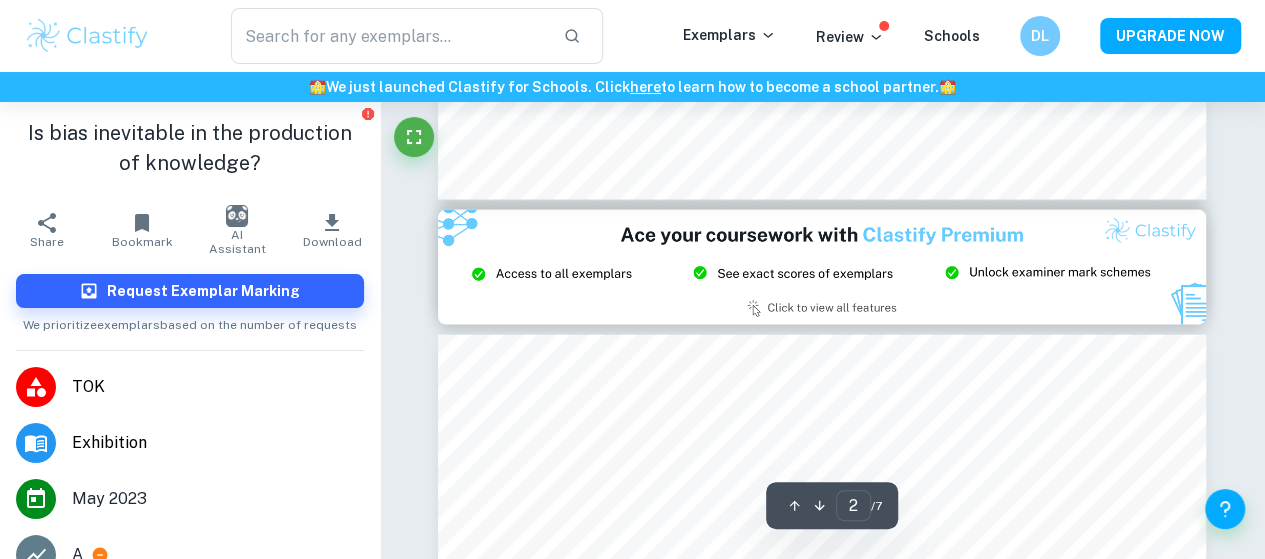 type on "bias" 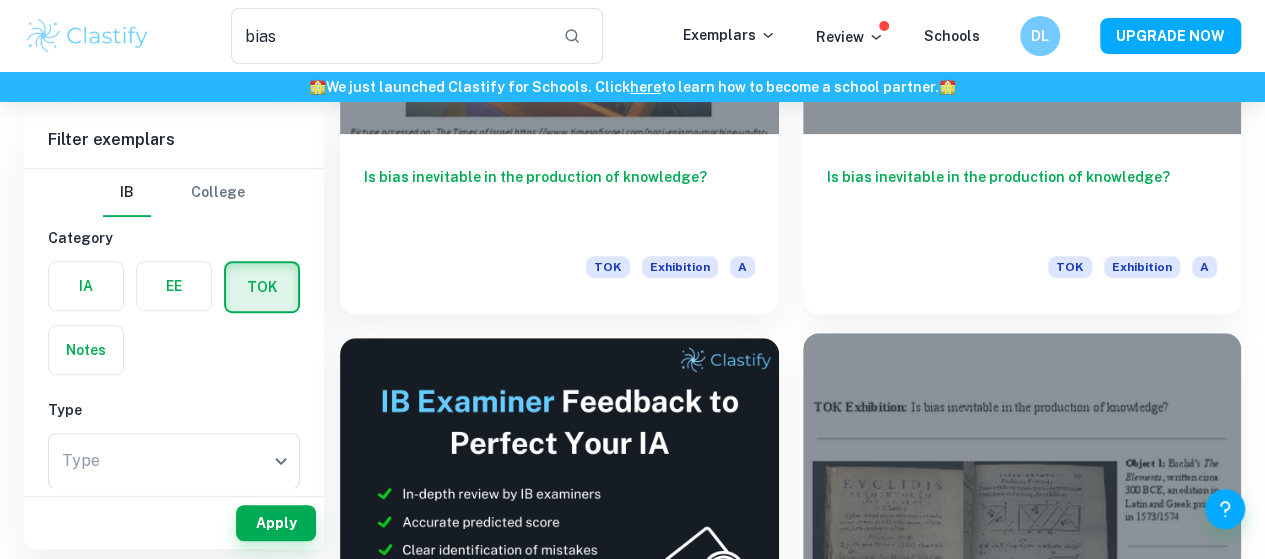 scroll, scrollTop: 411, scrollLeft: 0, axis: vertical 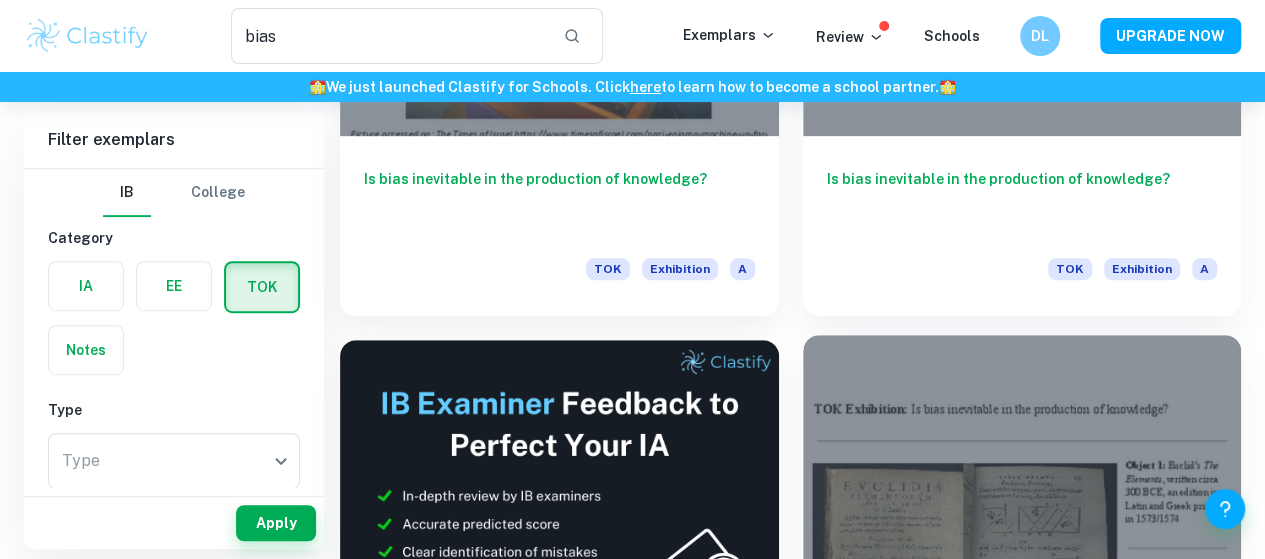 click at bounding box center (1022, 499) 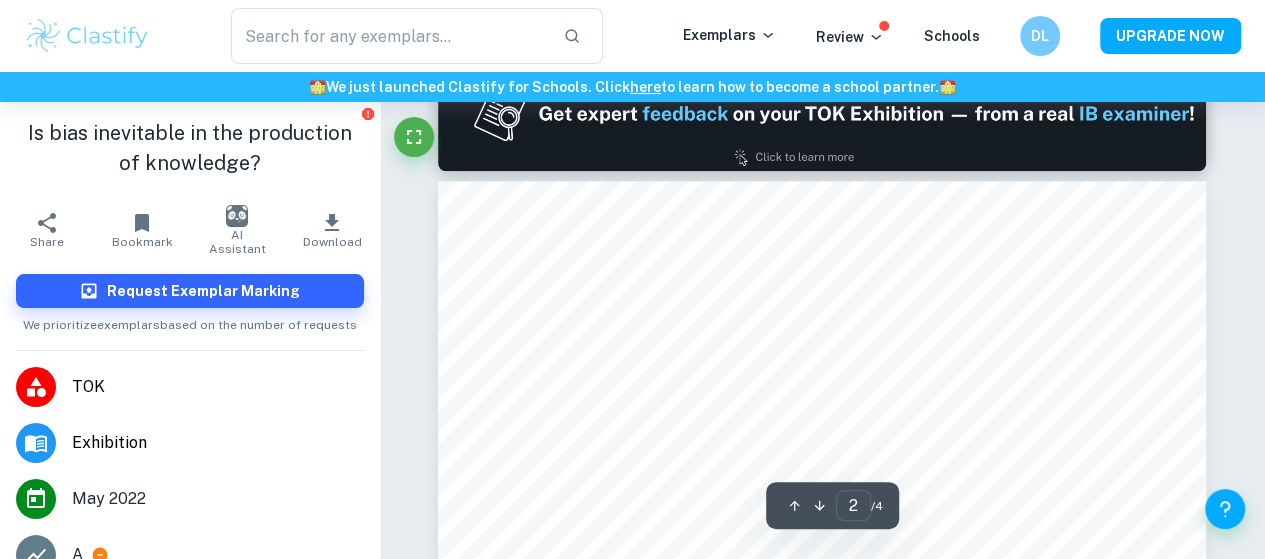 scroll, scrollTop: 1146, scrollLeft: 0, axis: vertical 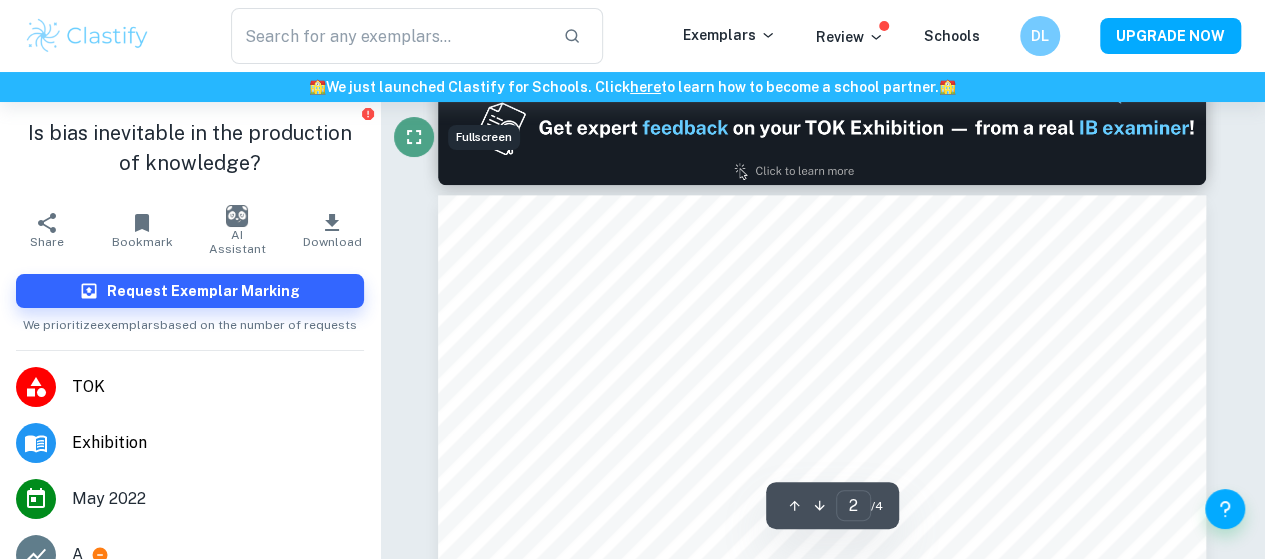 click 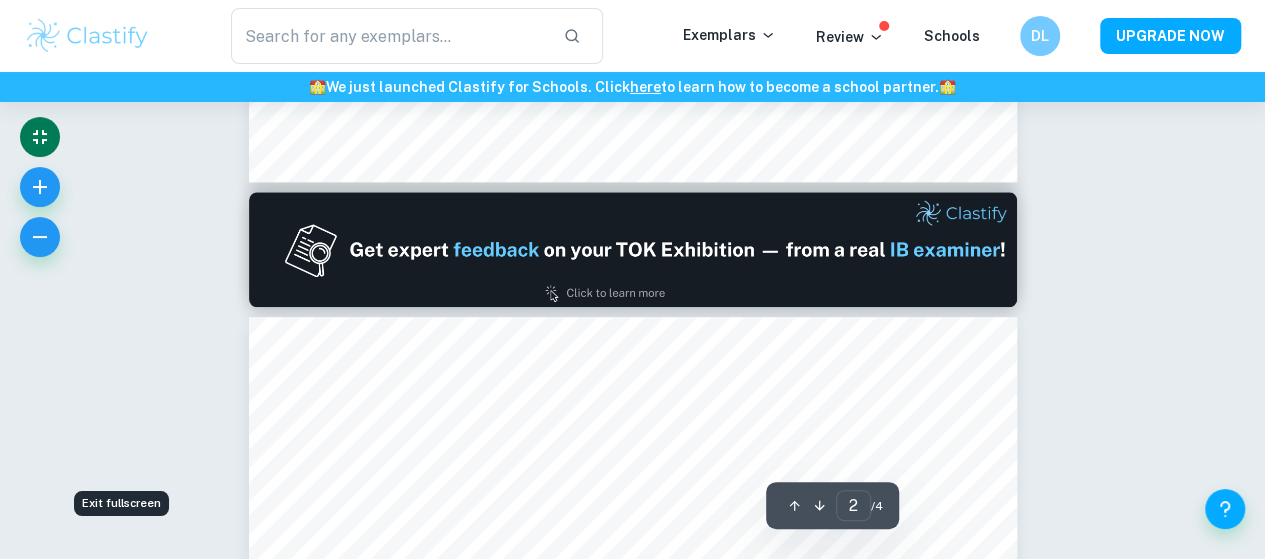 type on "1" 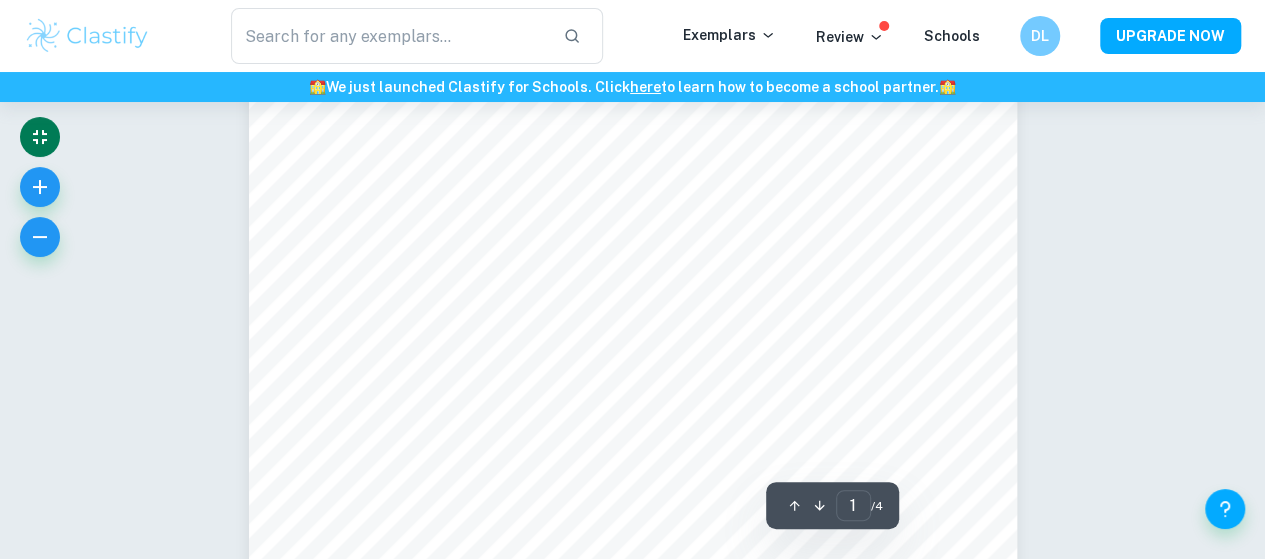 scroll, scrollTop: 345, scrollLeft: 0, axis: vertical 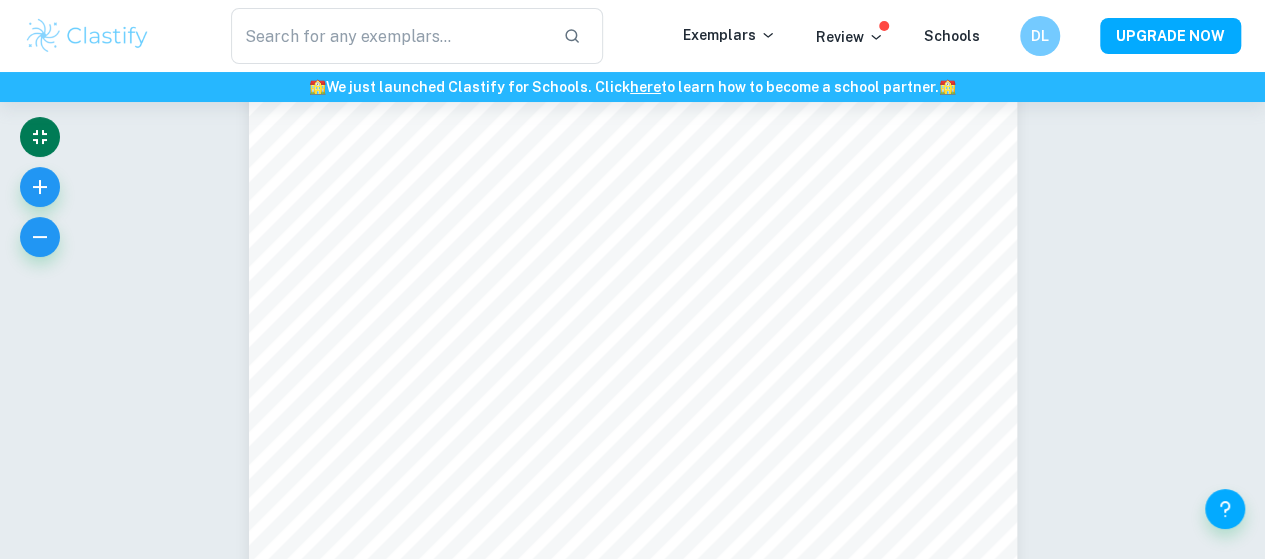 type 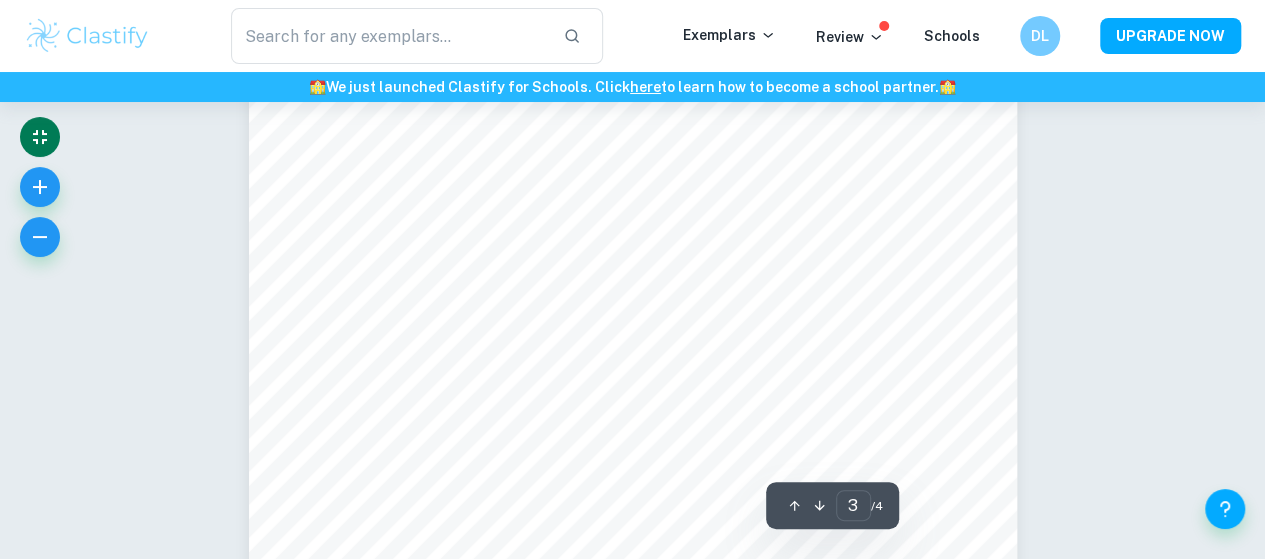 scroll, scrollTop: 2537, scrollLeft: 0, axis: vertical 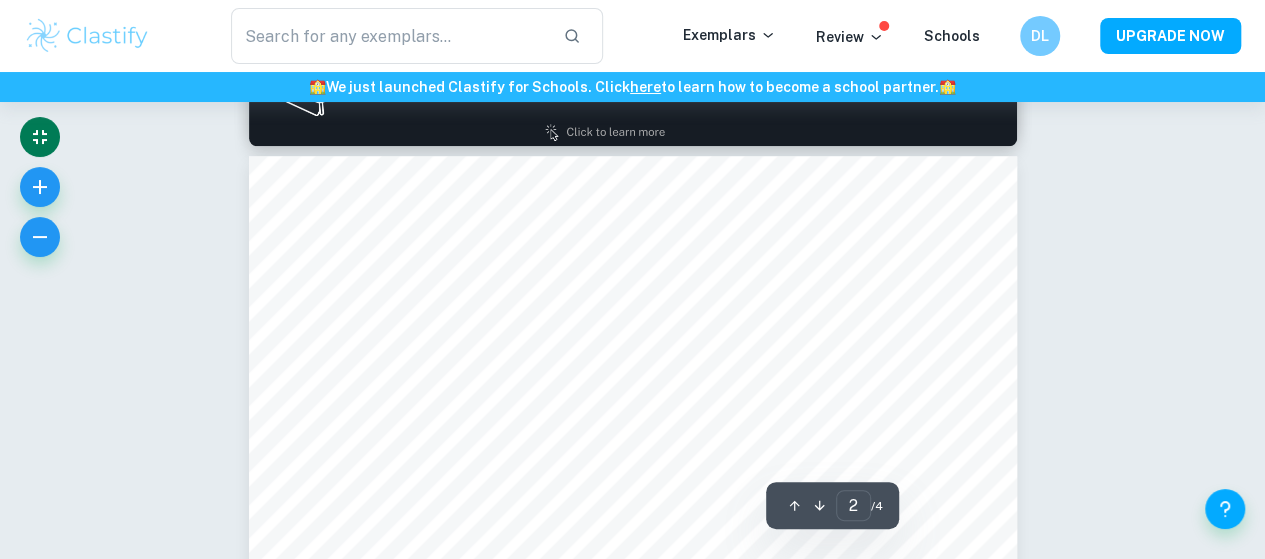 type on "1" 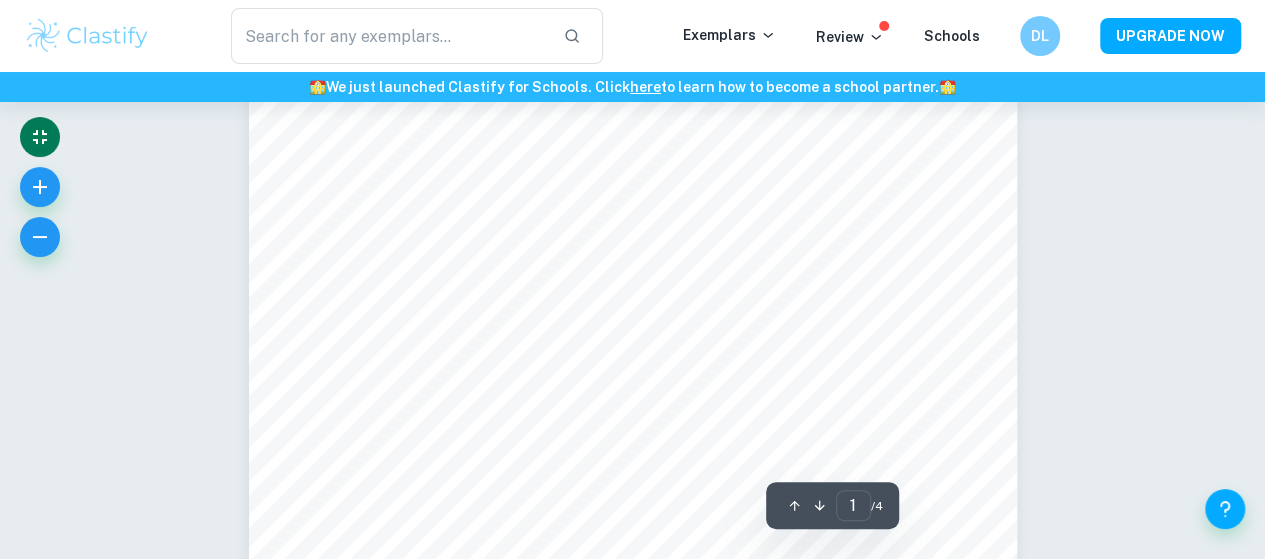 scroll, scrollTop: 288, scrollLeft: 0, axis: vertical 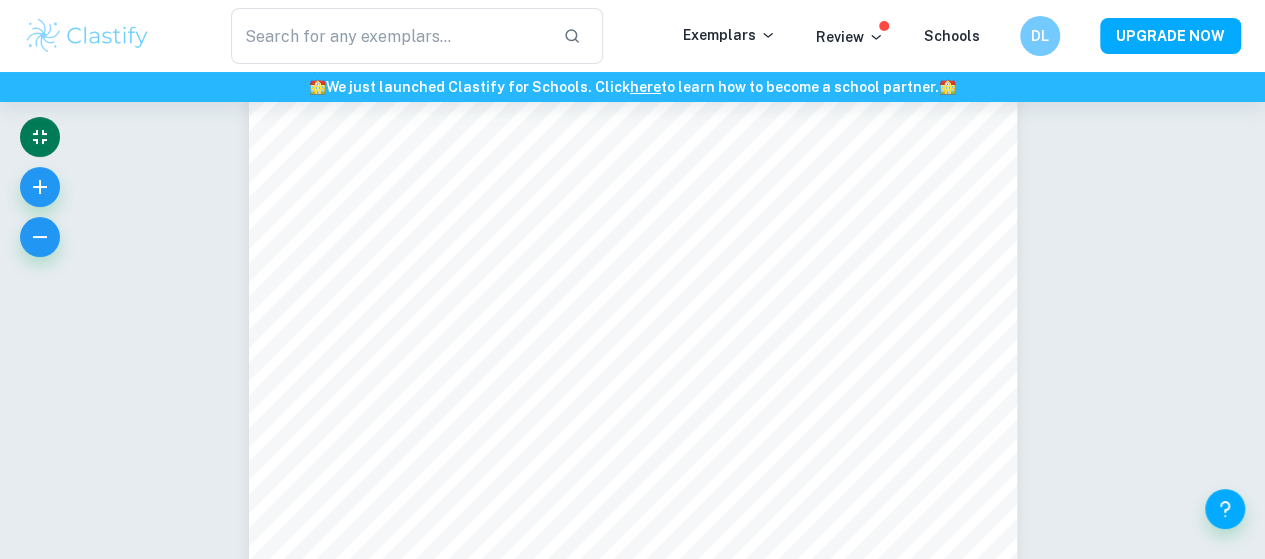 click on "Ask [NAME] 1 ​ / 4" at bounding box center [632, 2142] 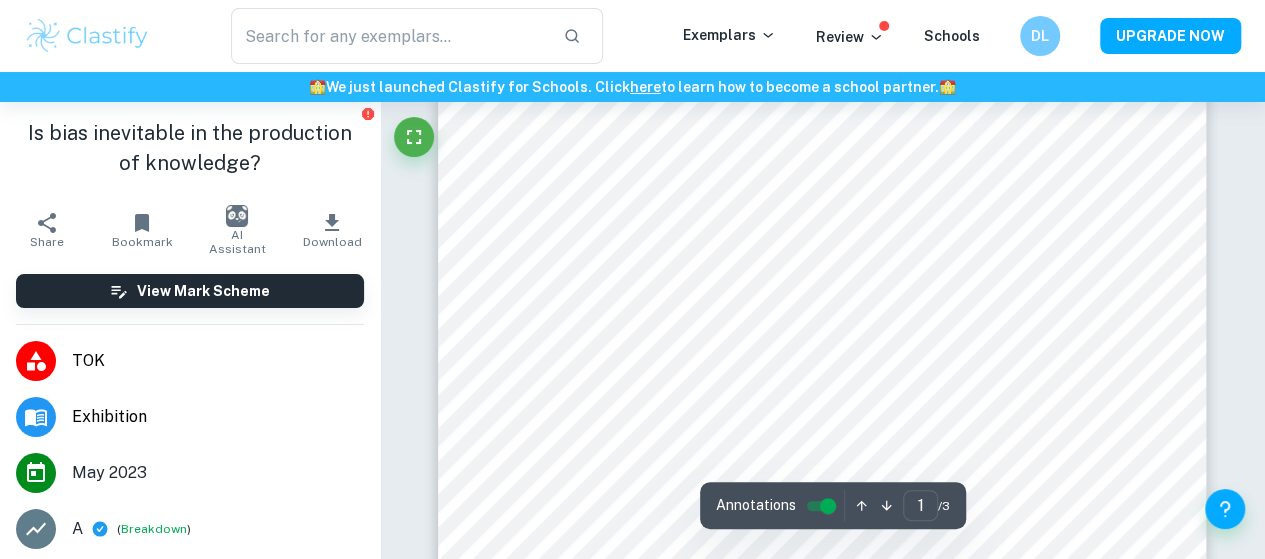 scroll, scrollTop: 520, scrollLeft: 0, axis: vertical 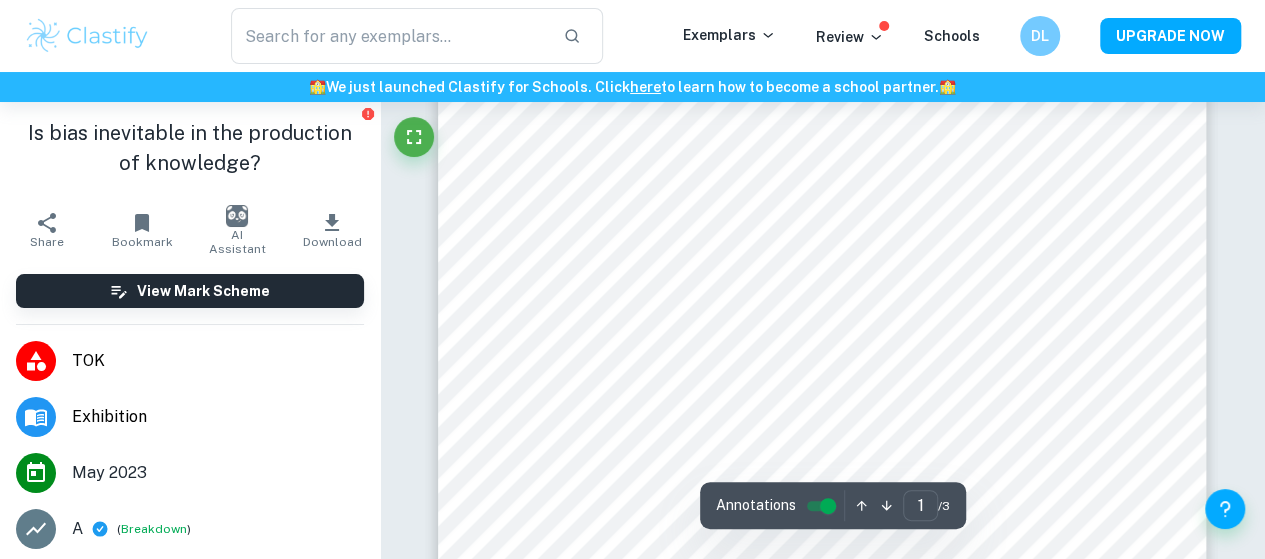 click on "Correct Criterion A The work is based on one of the 35 Prompts released by the IBO for the examination session Comment The prompt "Is bias inevitable in the production of knowledge?" is one of the 35 prompts provided by IB. Written by Dan Ask Clai Correct Other requirements Comment Unlock access to all  examiner  comments with Clastify Premium Upgrade Now   Correct Criterion A The Exhibition clearly identifies 3 objects, all linked to the chosen prompt Comment The 3 objects have been clearly identified with a label. The first object is labelled The German Enigma Machine. The second object is labelled Mr. Men and Little Miss story collection. The third object is labelled The Bible translated into Serbian. Written by Dan Ask Clai Correct Criterion A The Exhibition clearly identifies 3 objects, all linked to the chosen prompt Comment Written by Dan Ask Clai Correct Criterion A The Exhibition clearly identifies 3 objects, all linked to the chosen prompt Comment Written by Dan Ask Clai Correct Criterion A Comment" at bounding box center [823, 1303] 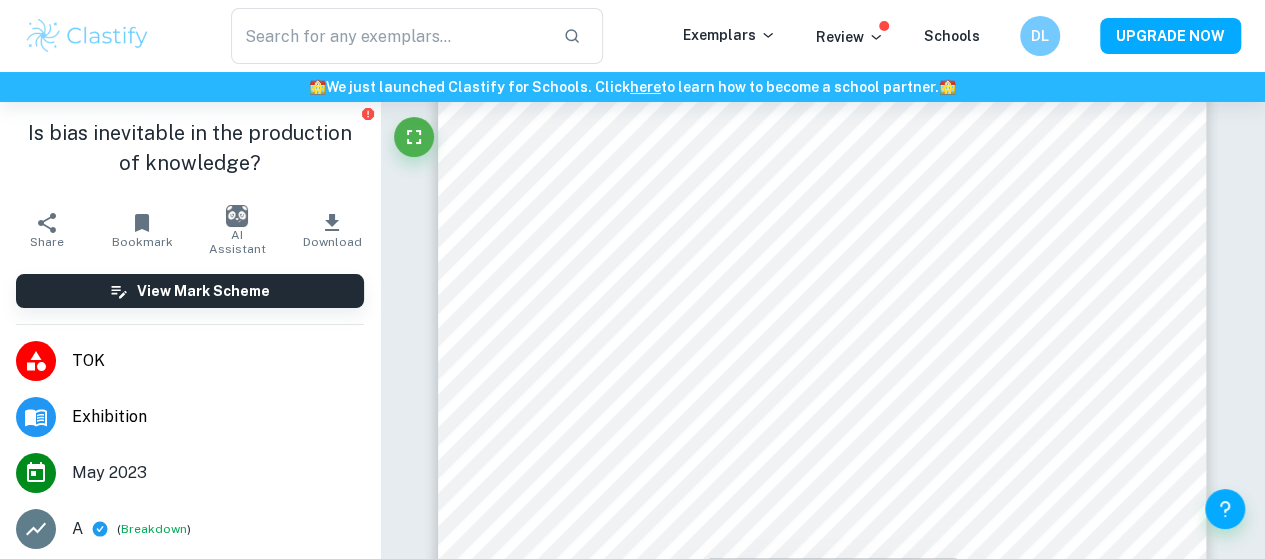 scroll, scrollTop: 536, scrollLeft: 0, axis: vertical 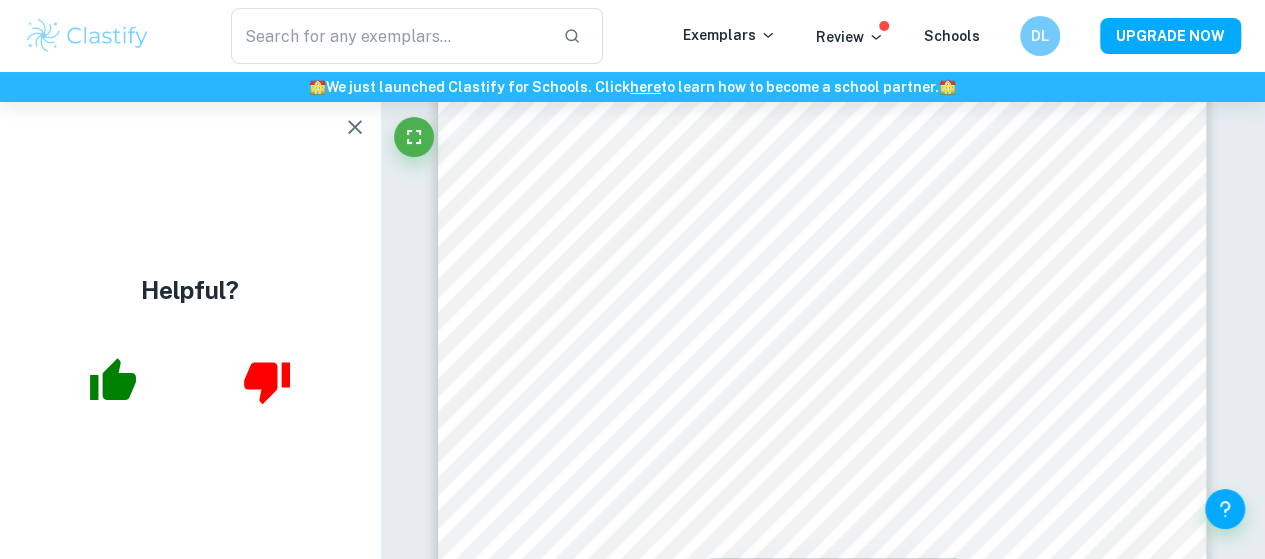 click 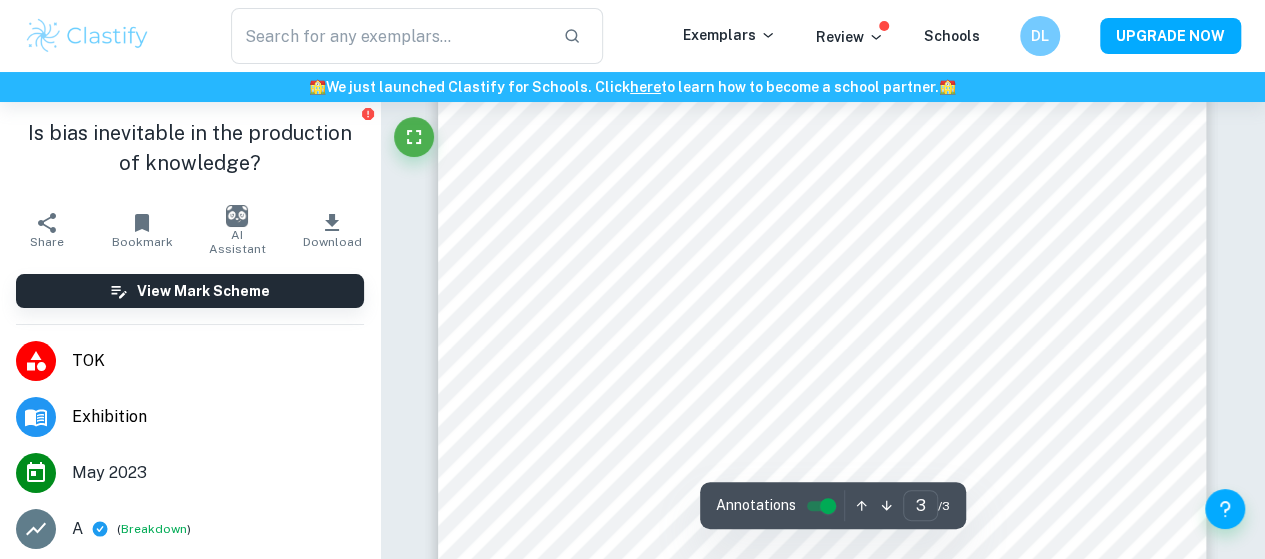 scroll, scrollTop: 3111, scrollLeft: 0, axis: vertical 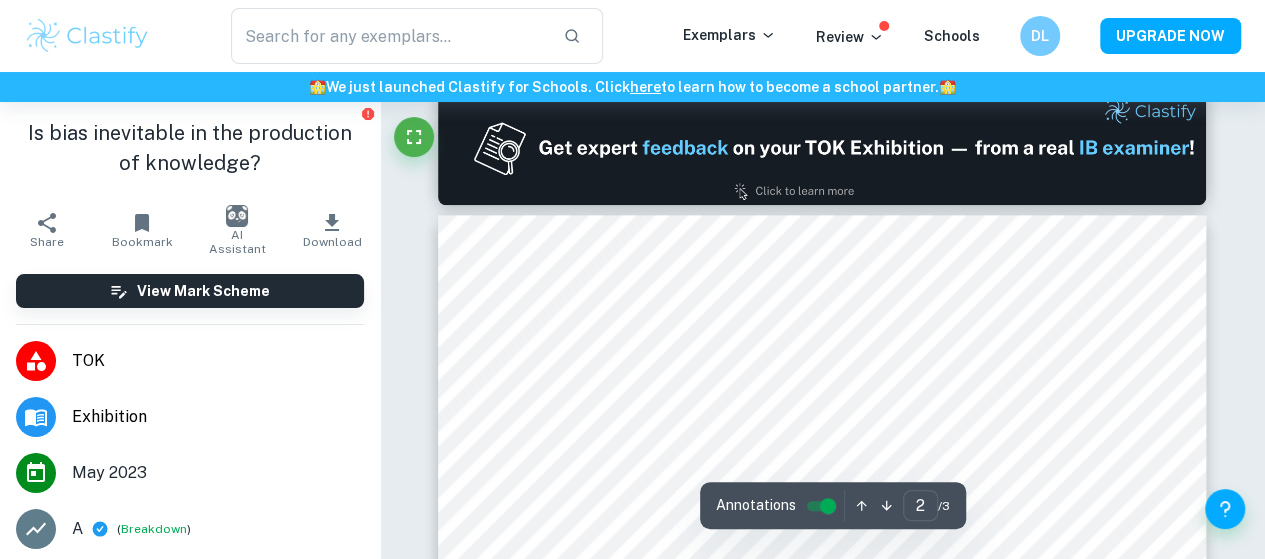 type on "1" 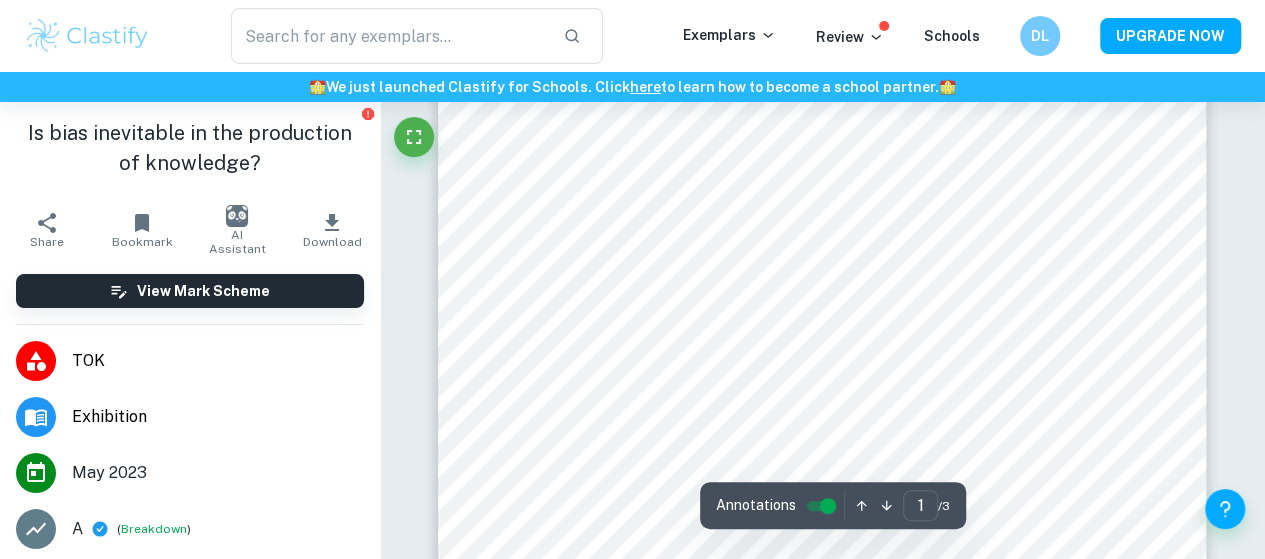 scroll, scrollTop: 372, scrollLeft: 0, axis: vertical 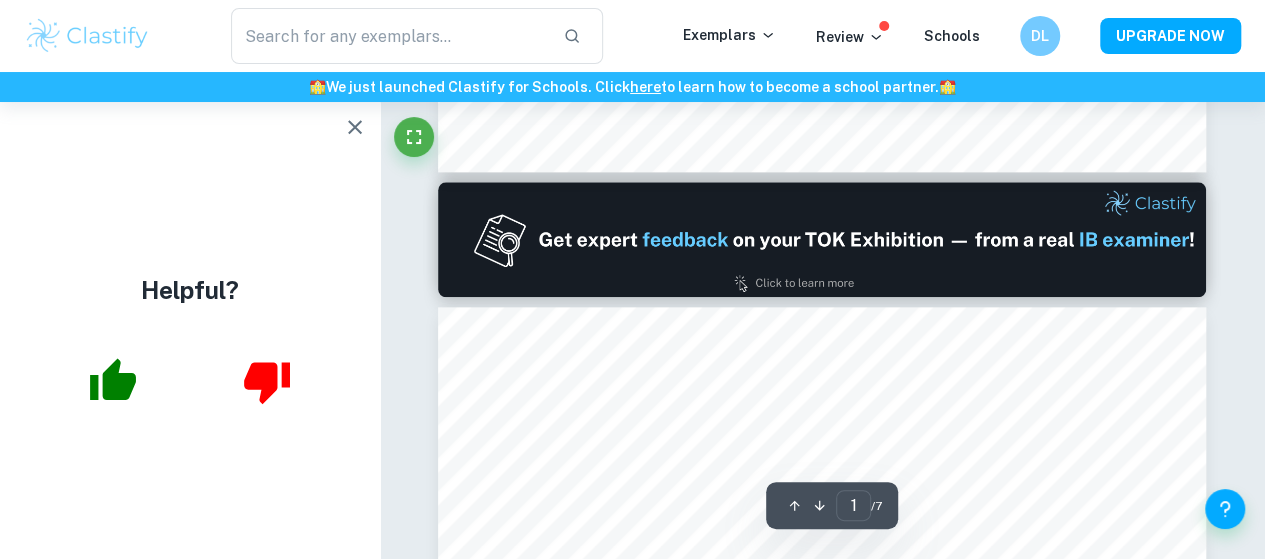 type on "2" 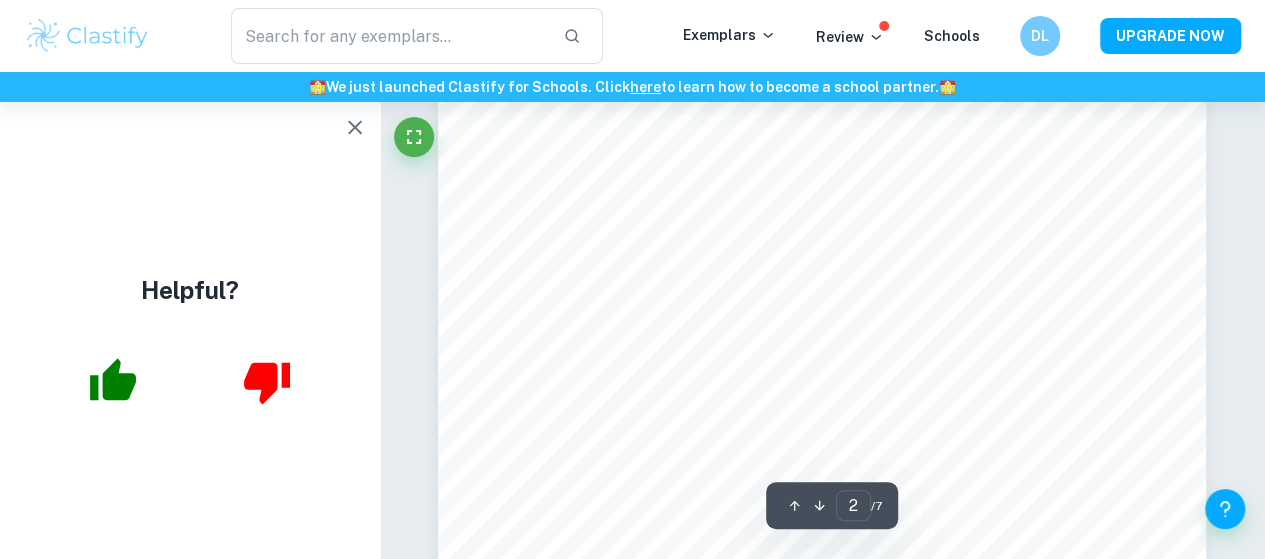scroll, scrollTop: 1573, scrollLeft: 0, axis: vertical 